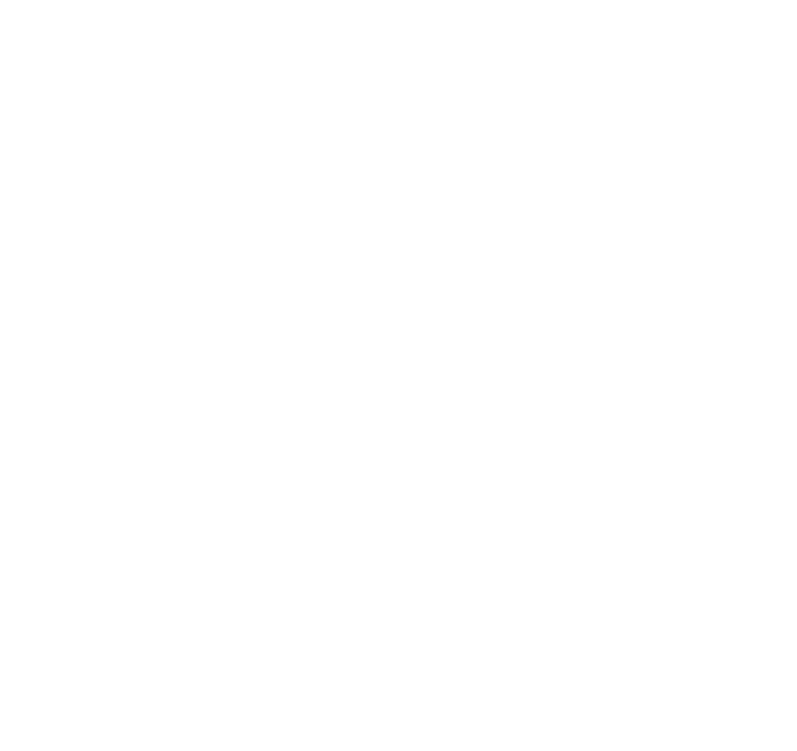 scroll, scrollTop: 0, scrollLeft: 0, axis: both 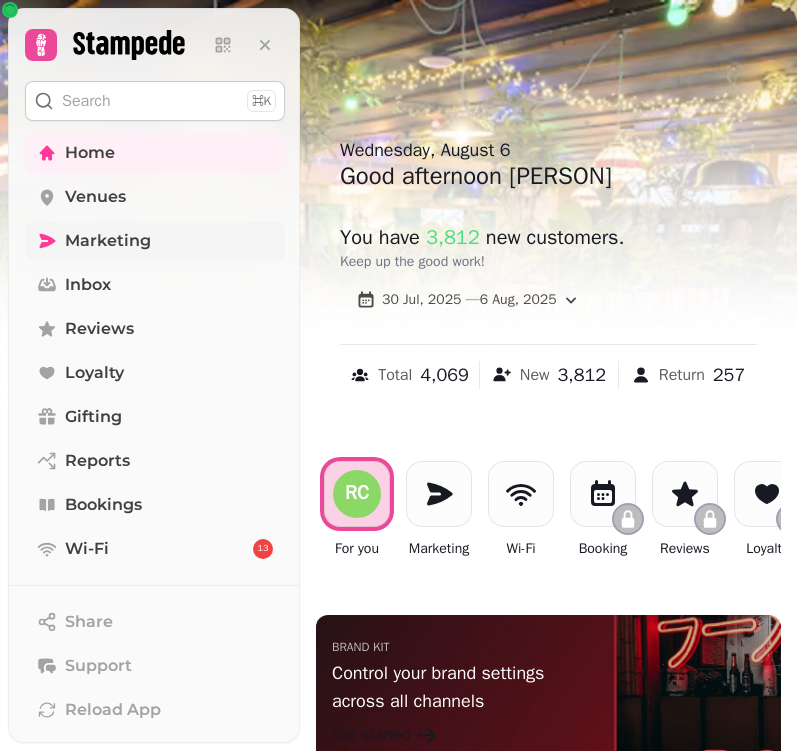click on "Marketing" at bounding box center (108, 241) 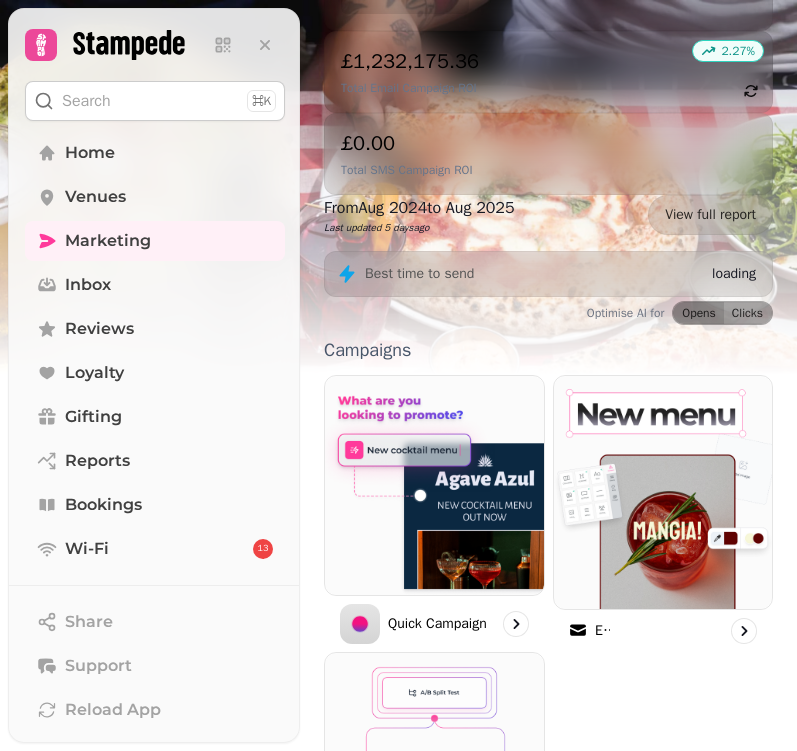 scroll, scrollTop: 390, scrollLeft: 0, axis: vertical 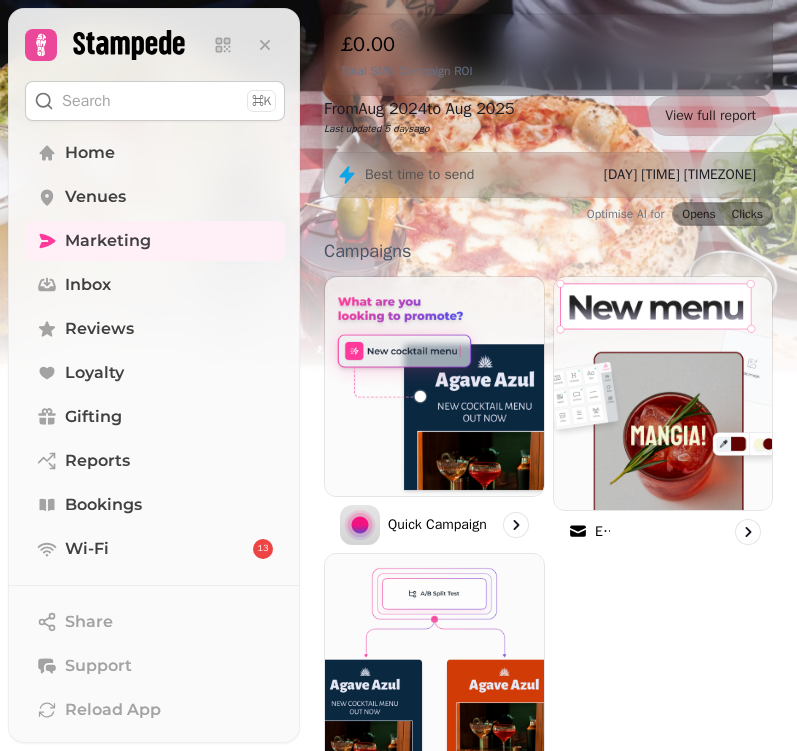 click at bounding box center (663, 393) 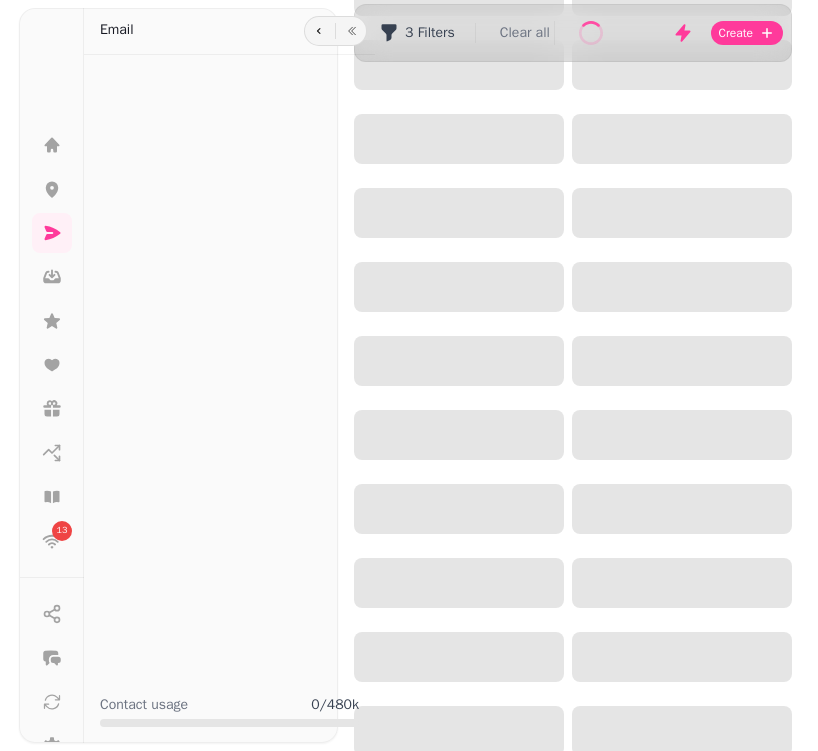 scroll, scrollTop: 0, scrollLeft: 0, axis: both 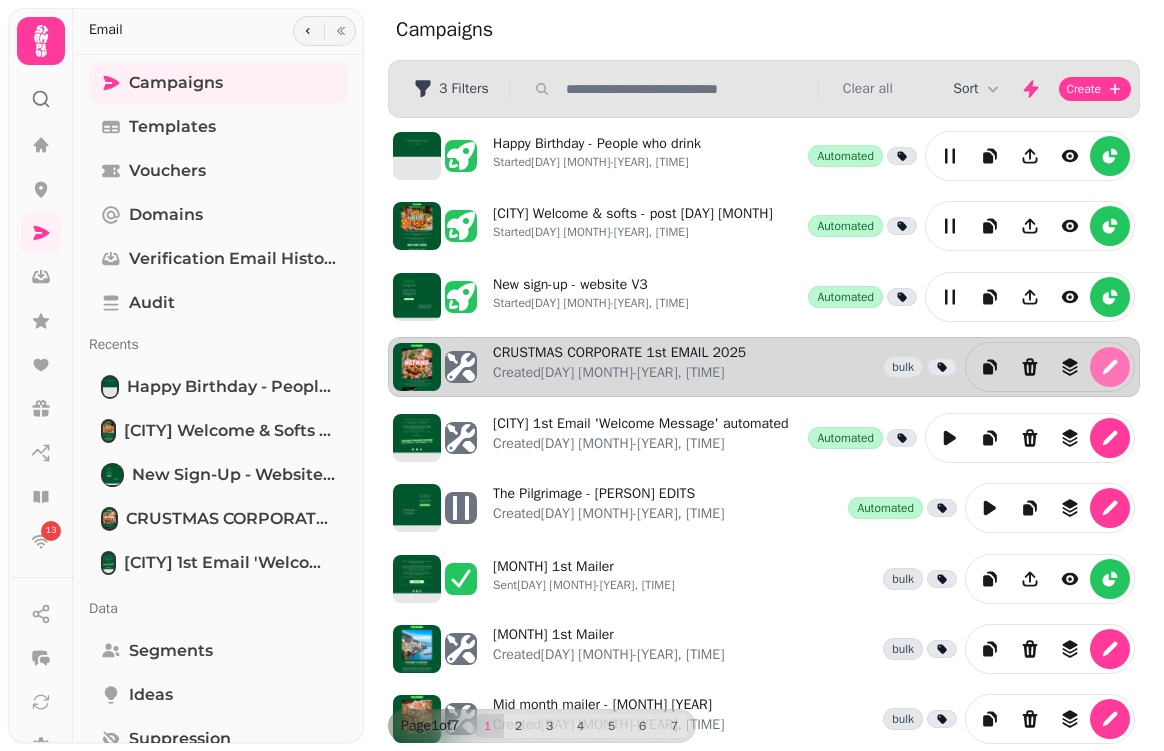 click 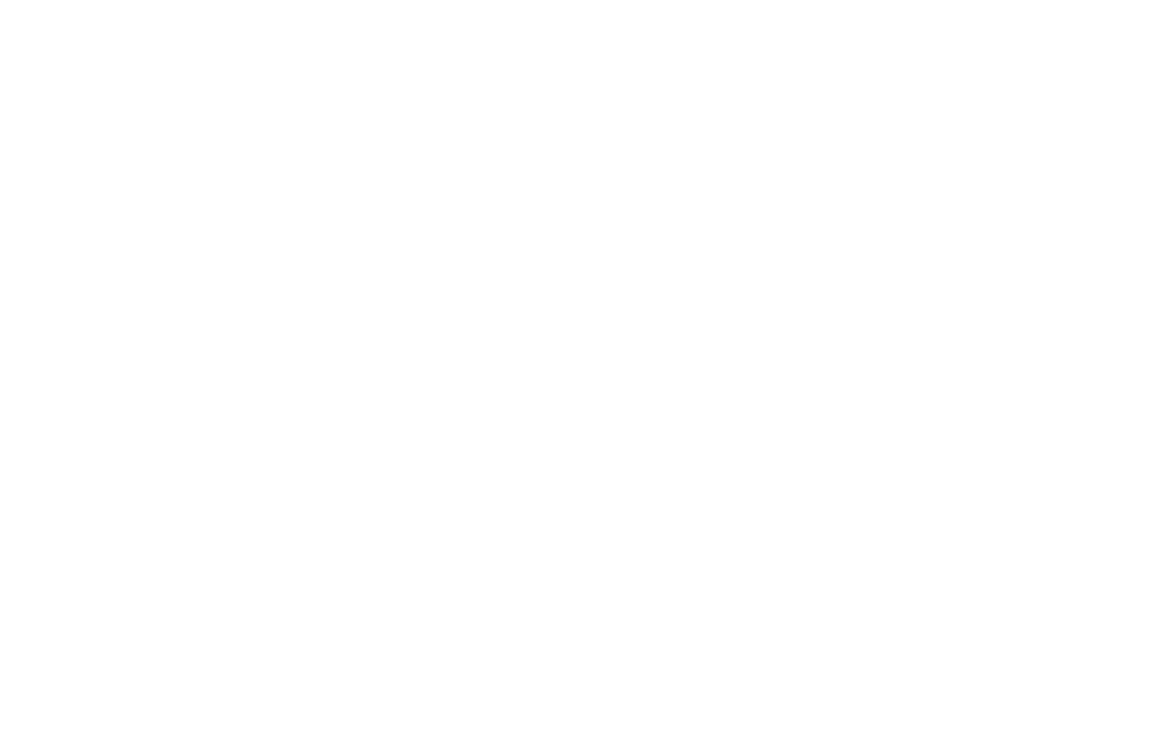 select on "**********" 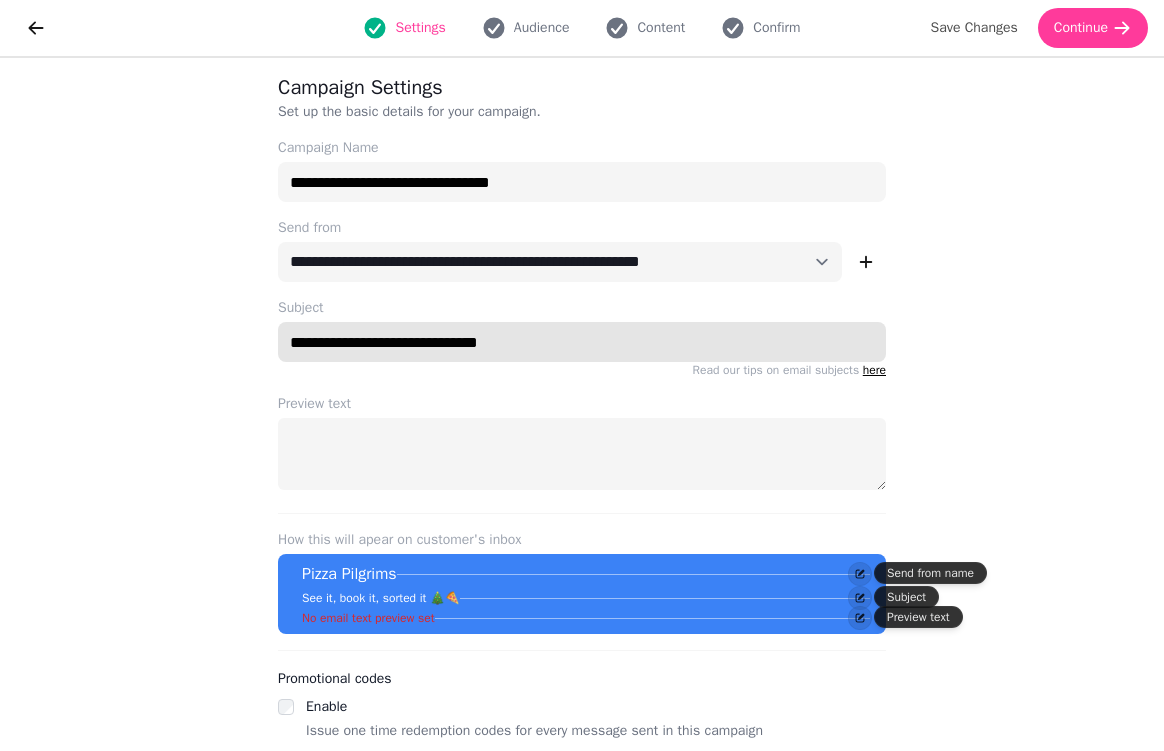 drag, startPoint x: 521, startPoint y: 338, endPoint x: 163, endPoint y: 334, distance: 358.02234 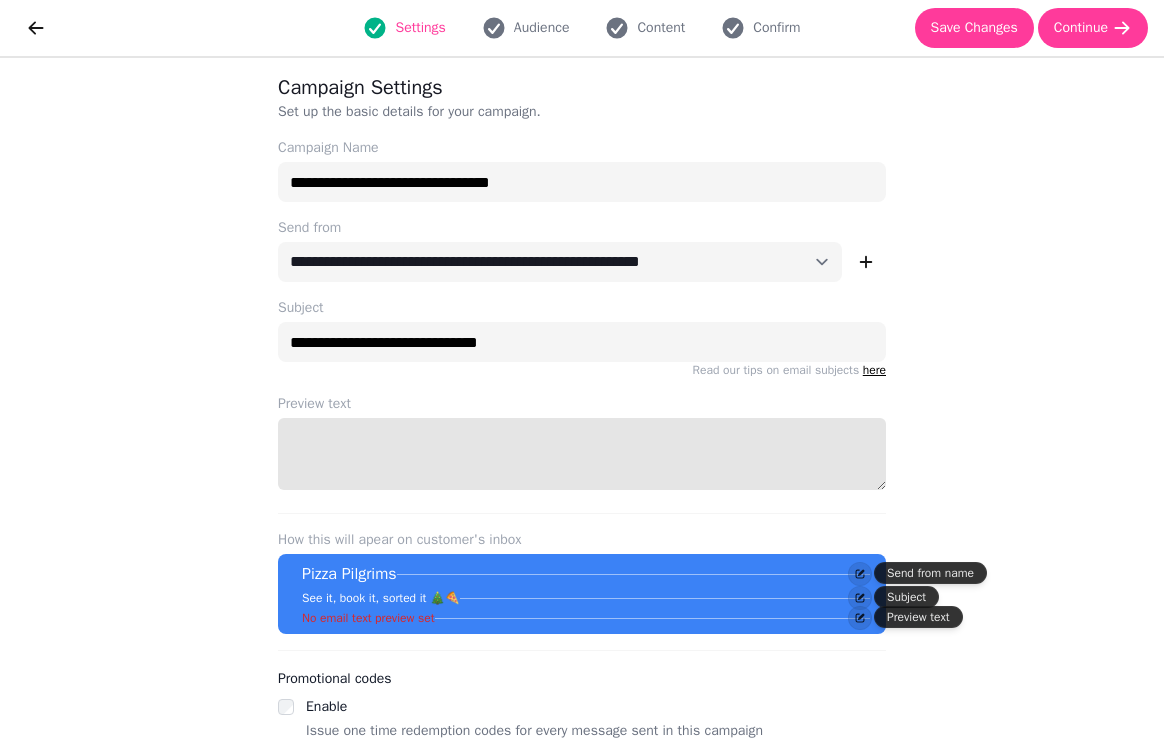 click on "Preview text" at bounding box center [582, 454] 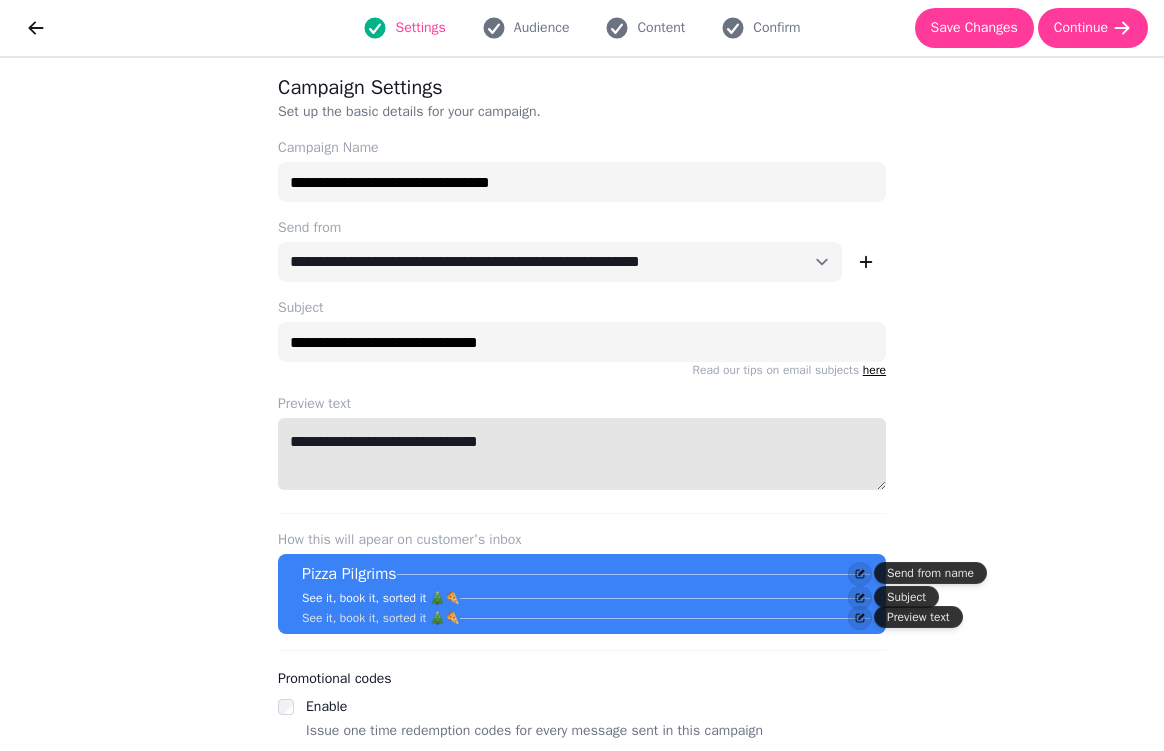 type on "**********" 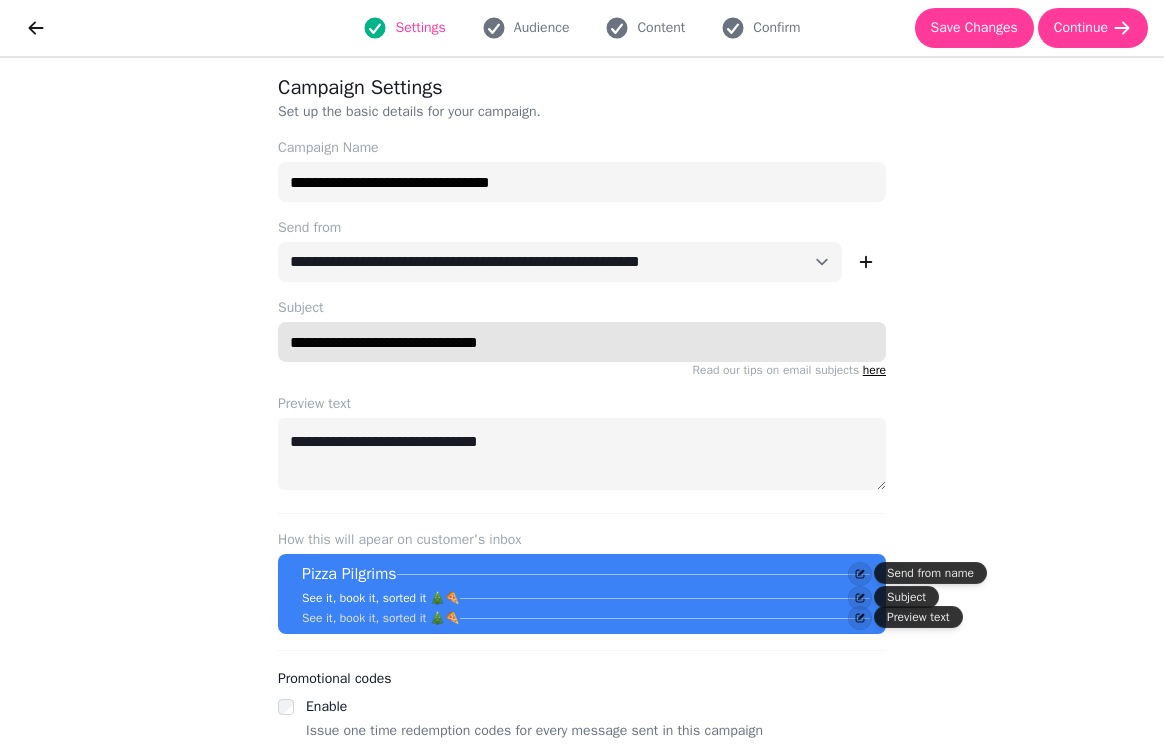 drag, startPoint x: 526, startPoint y: 340, endPoint x: 144, endPoint y: 339, distance: 382.0013 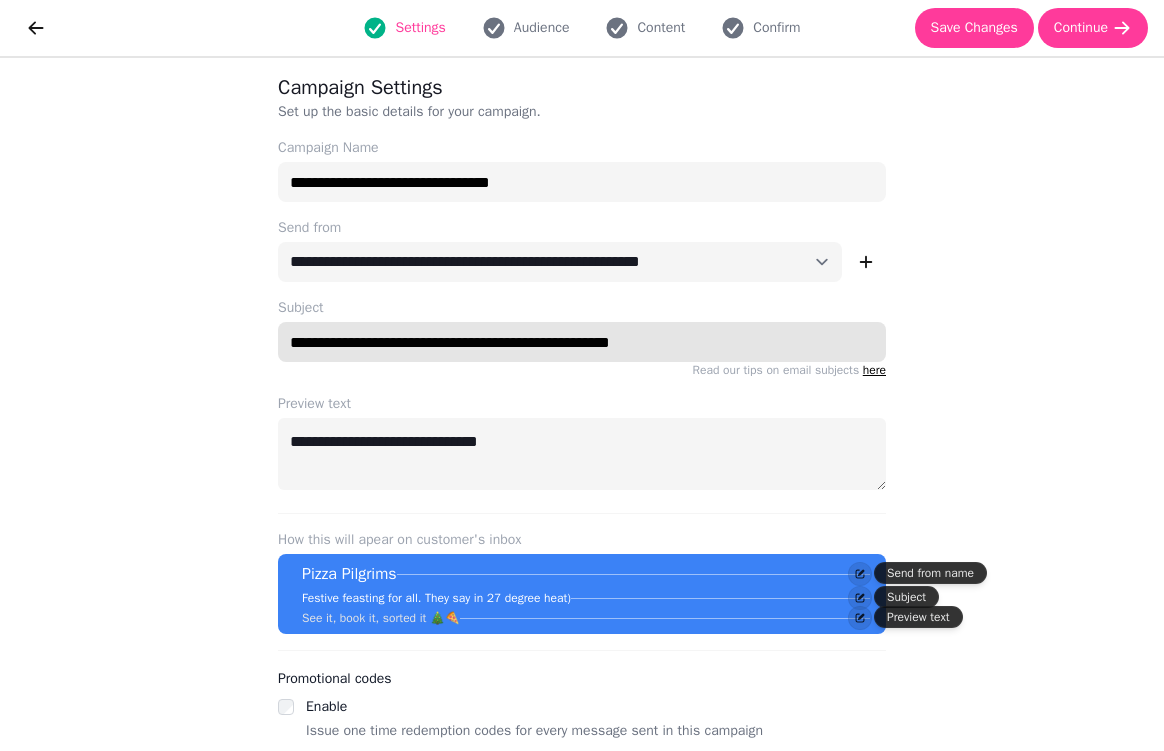 click on "**********" at bounding box center (582, 342) 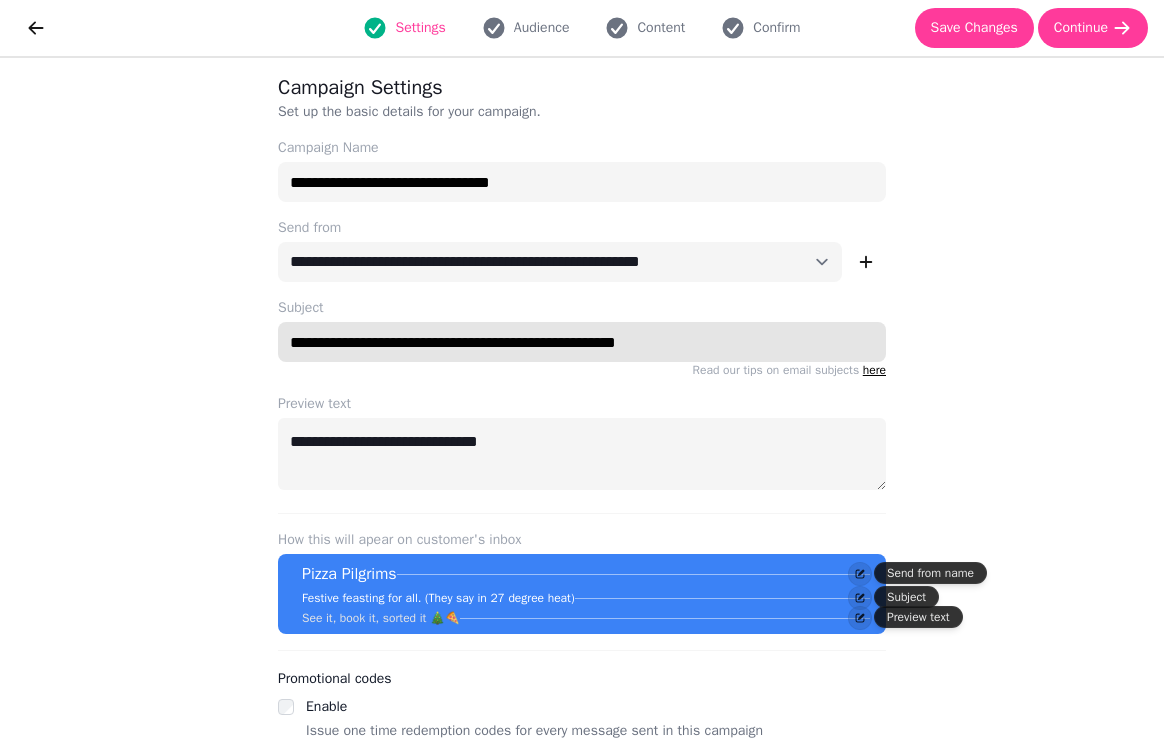 click on "**********" at bounding box center (582, 342) 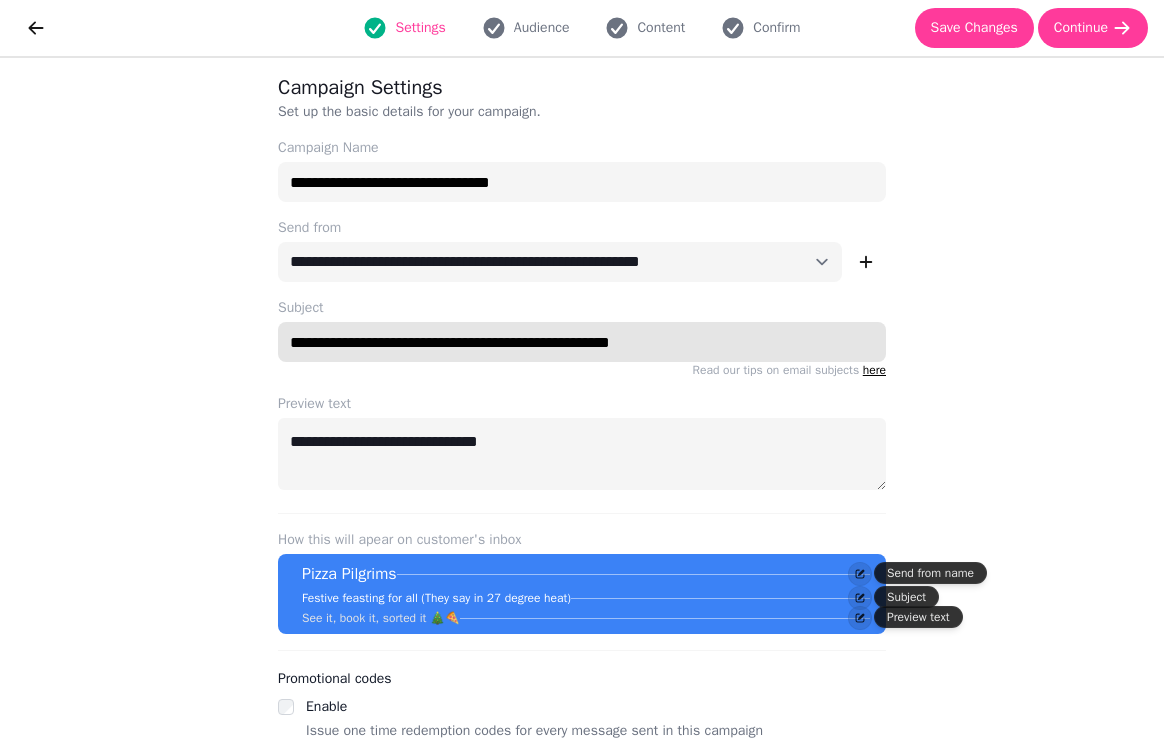 drag, startPoint x: 454, startPoint y: 343, endPoint x: 348, endPoint y: 337, distance: 106.16968 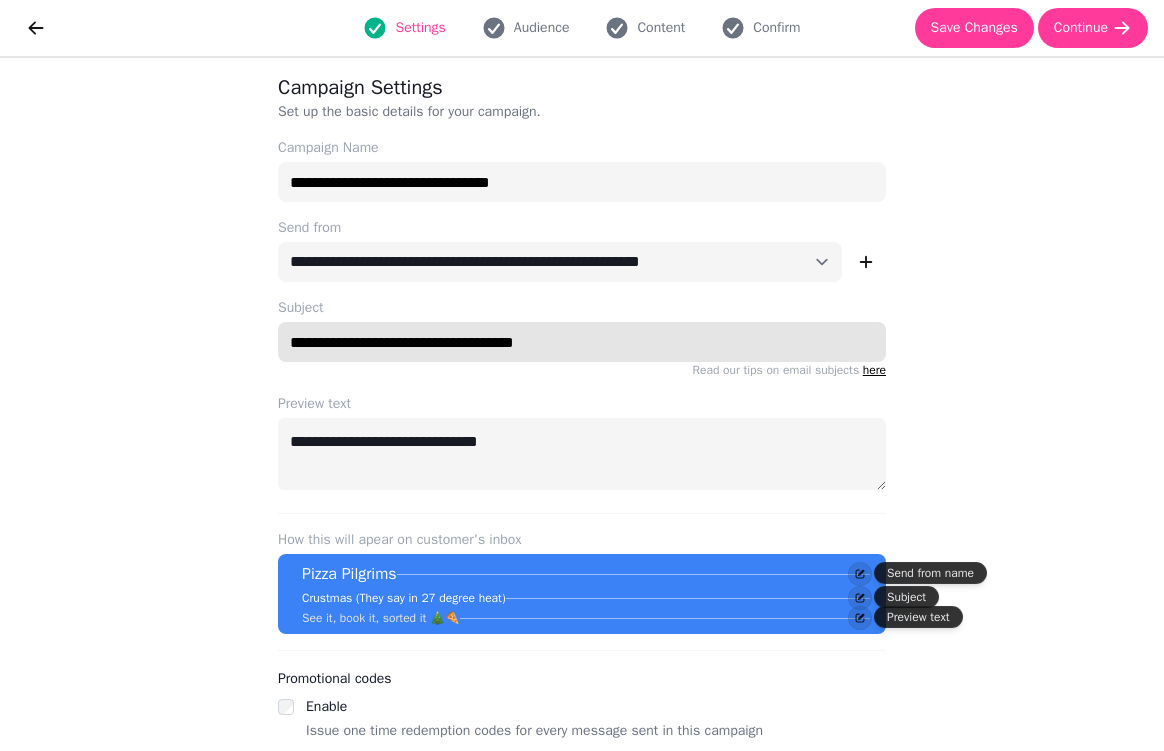 type on "**********" 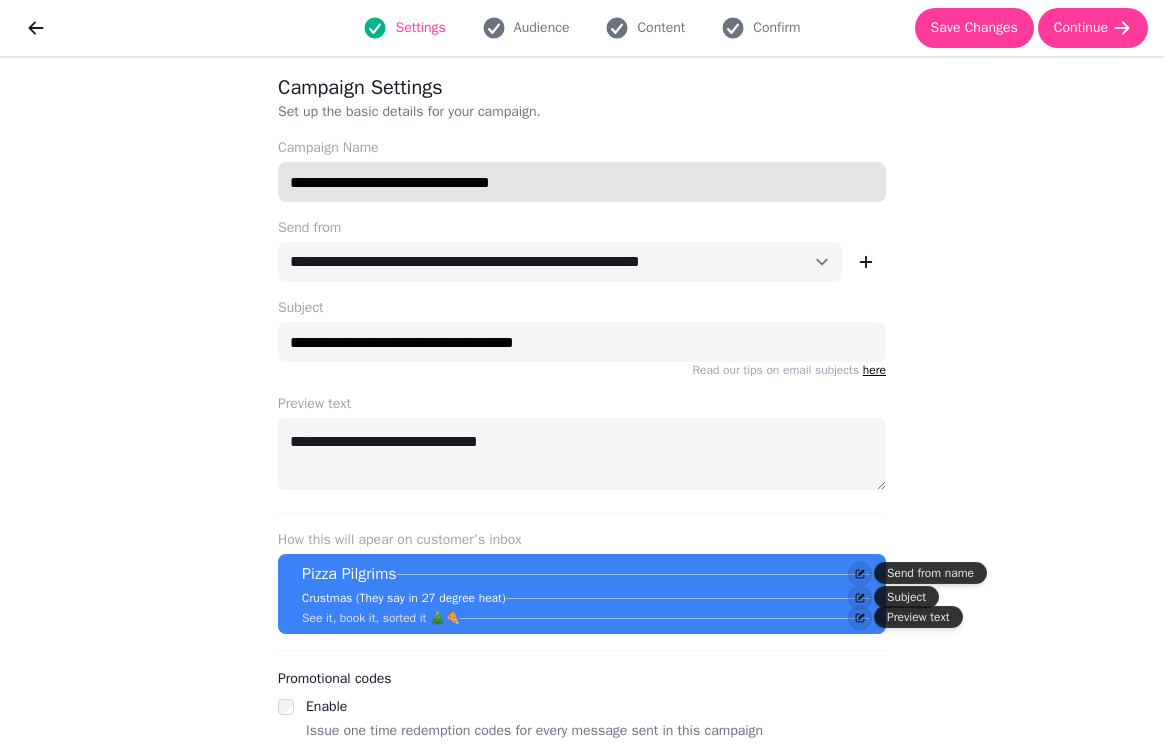 click on "**********" at bounding box center (582, 182) 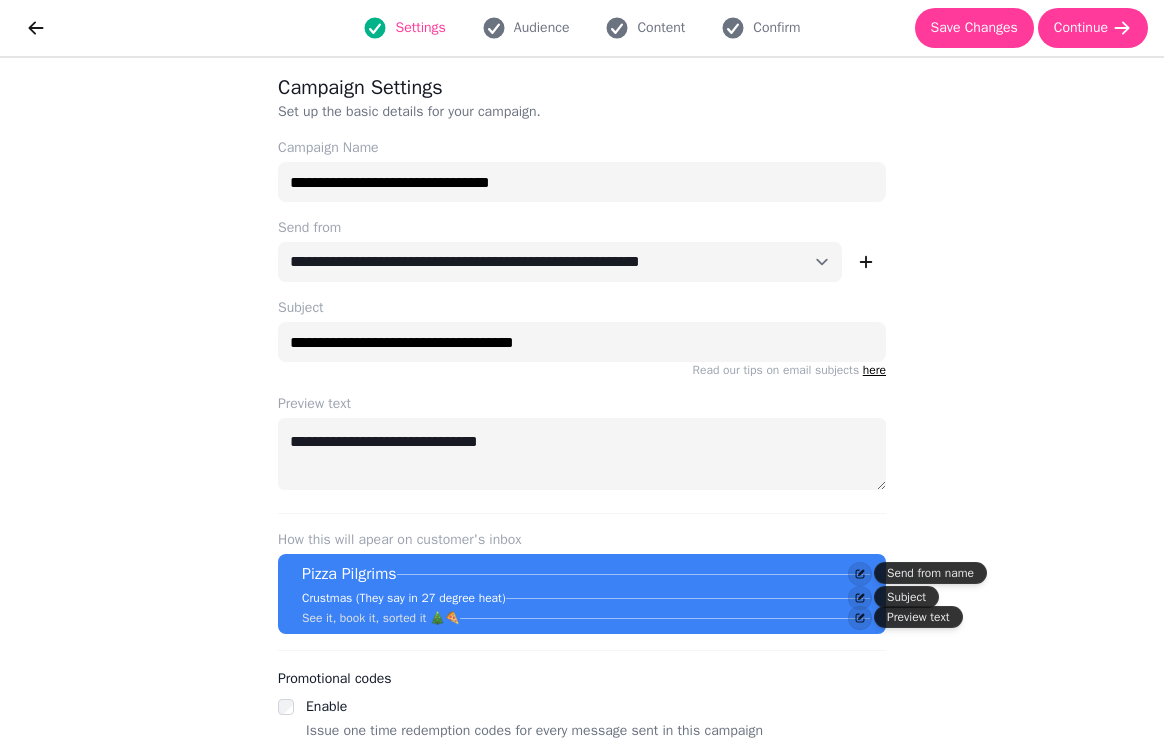 click on "**********" at bounding box center (582, 404) 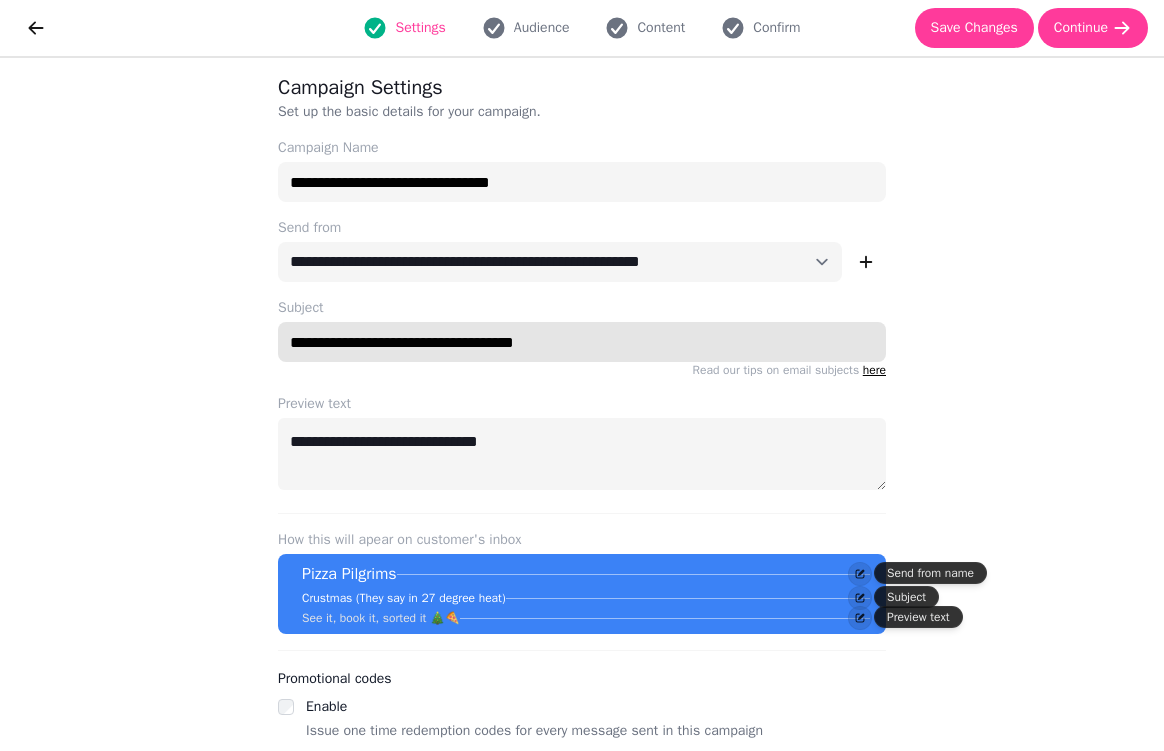 click on "**********" at bounding box center [582, 342] 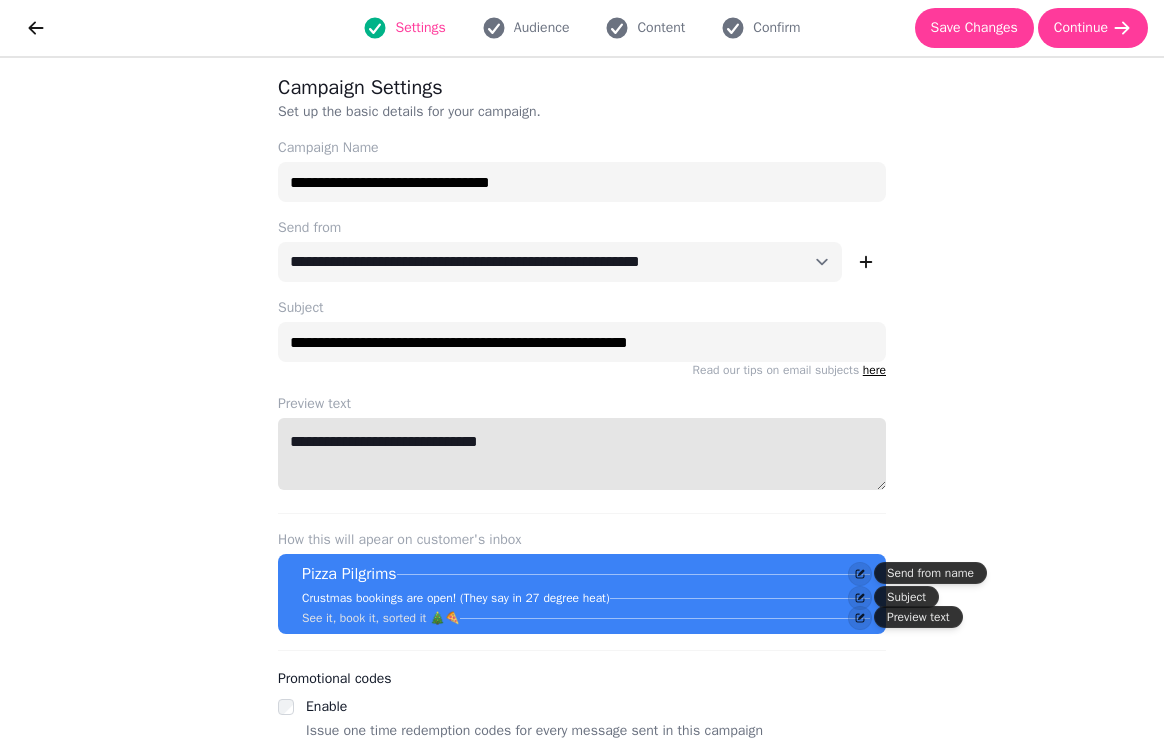 drag, startPoint x: 475, startPoint y: 442, endPoint x: 491, endPoint y: 442, distance: 16 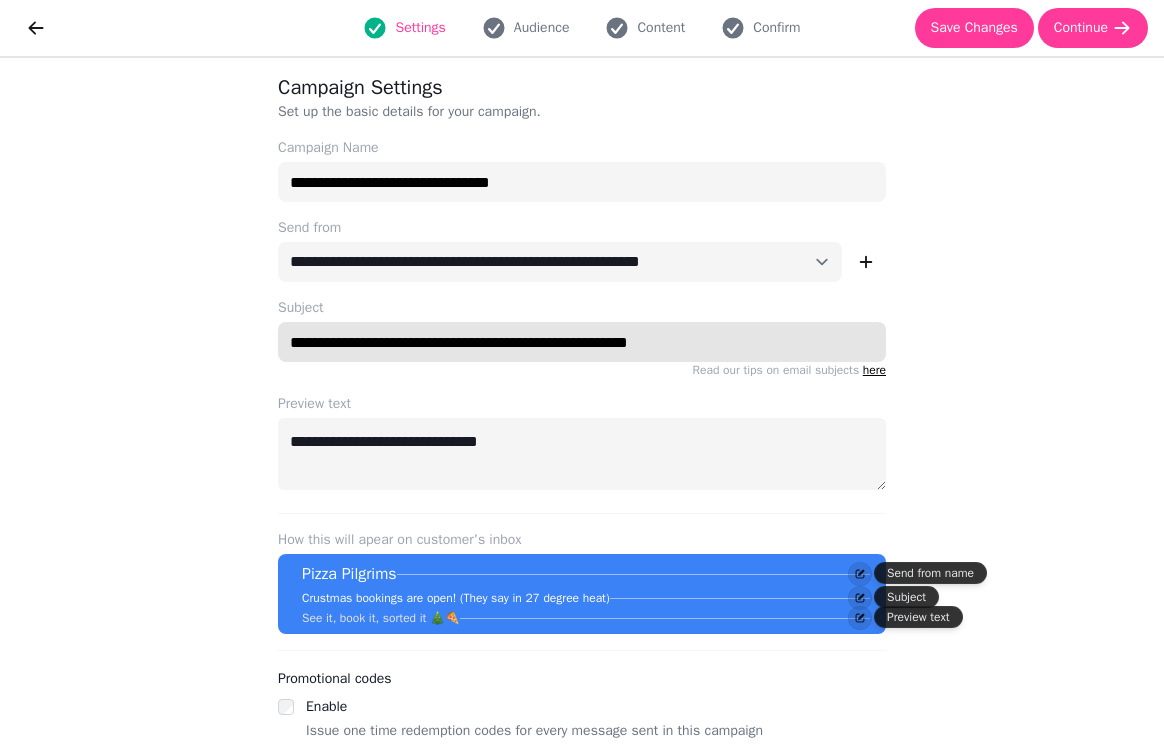 click on "**********" at bounding box center [582, 342] 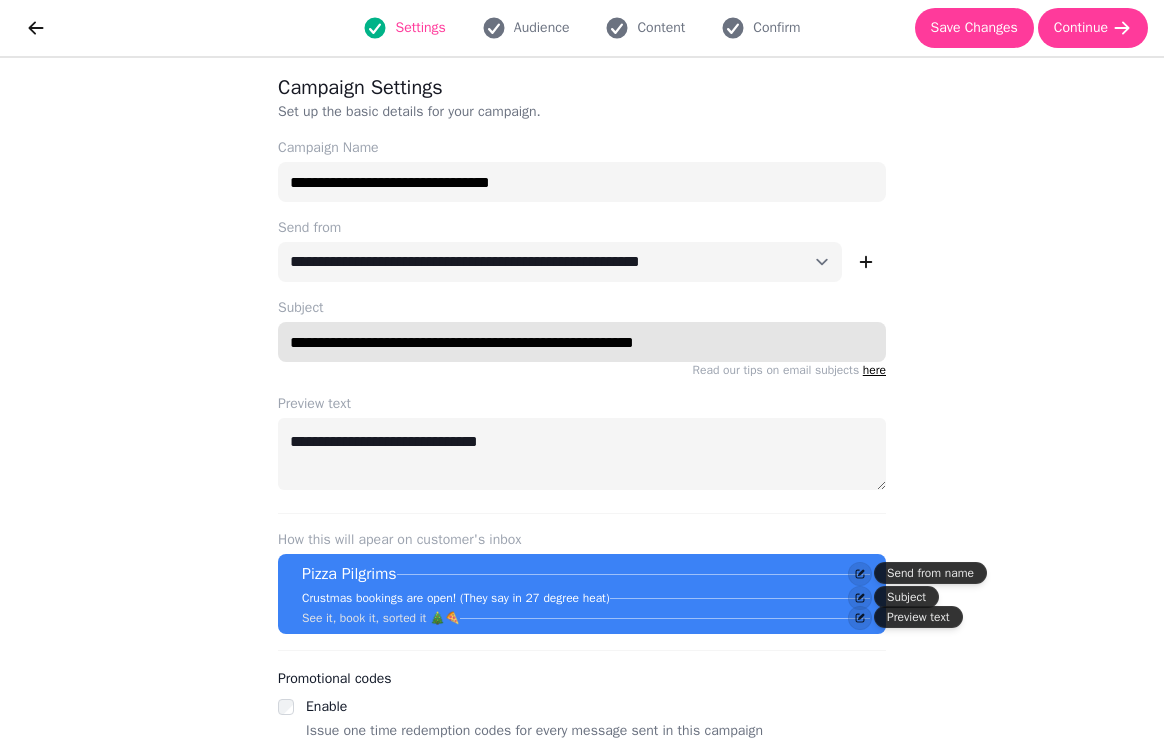paste on "*****" 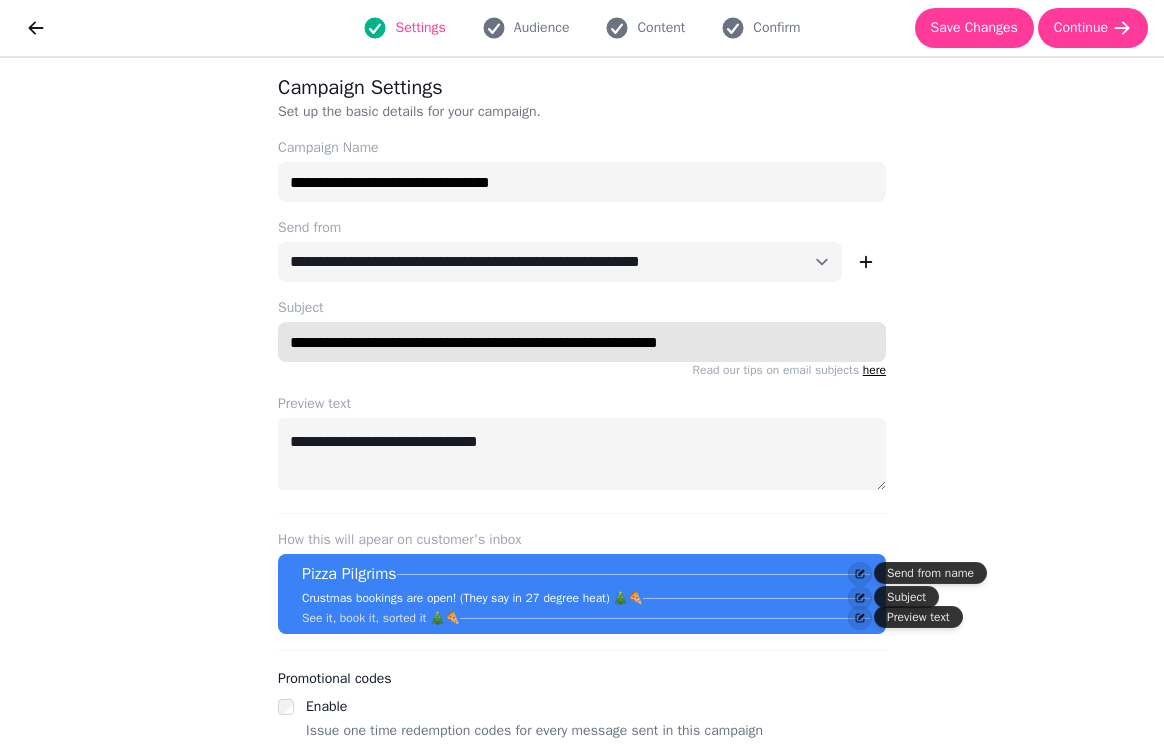 click on "**********" at bounding box center [582, 342] 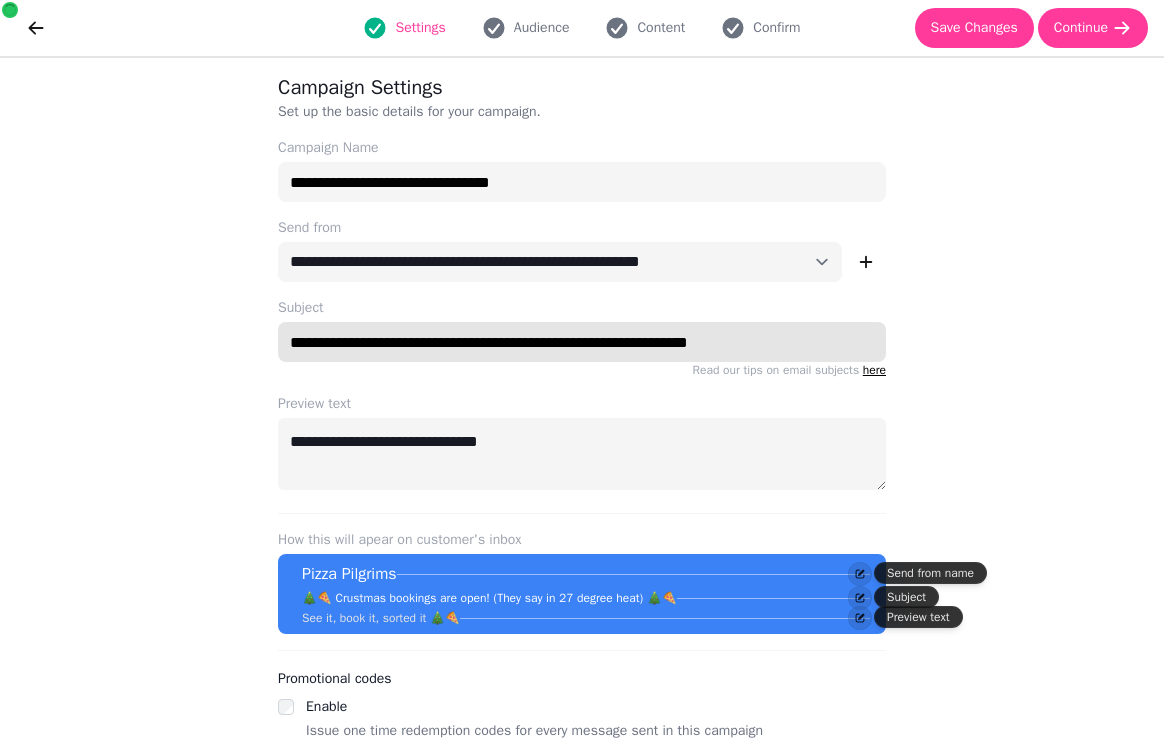 drag, startPoint x: 316, startPoint y: 344, endPoint x: 289, endPoint y: 344, distance: 27 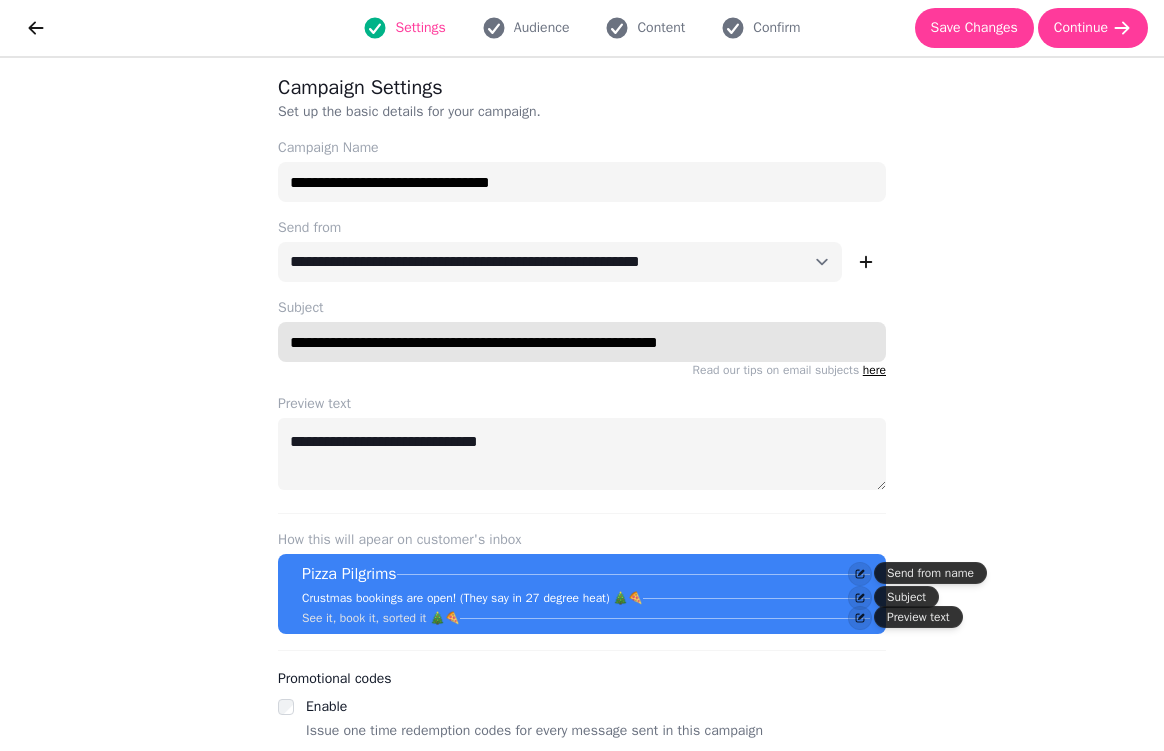 click on "**********" at bounding box center [582, 342] 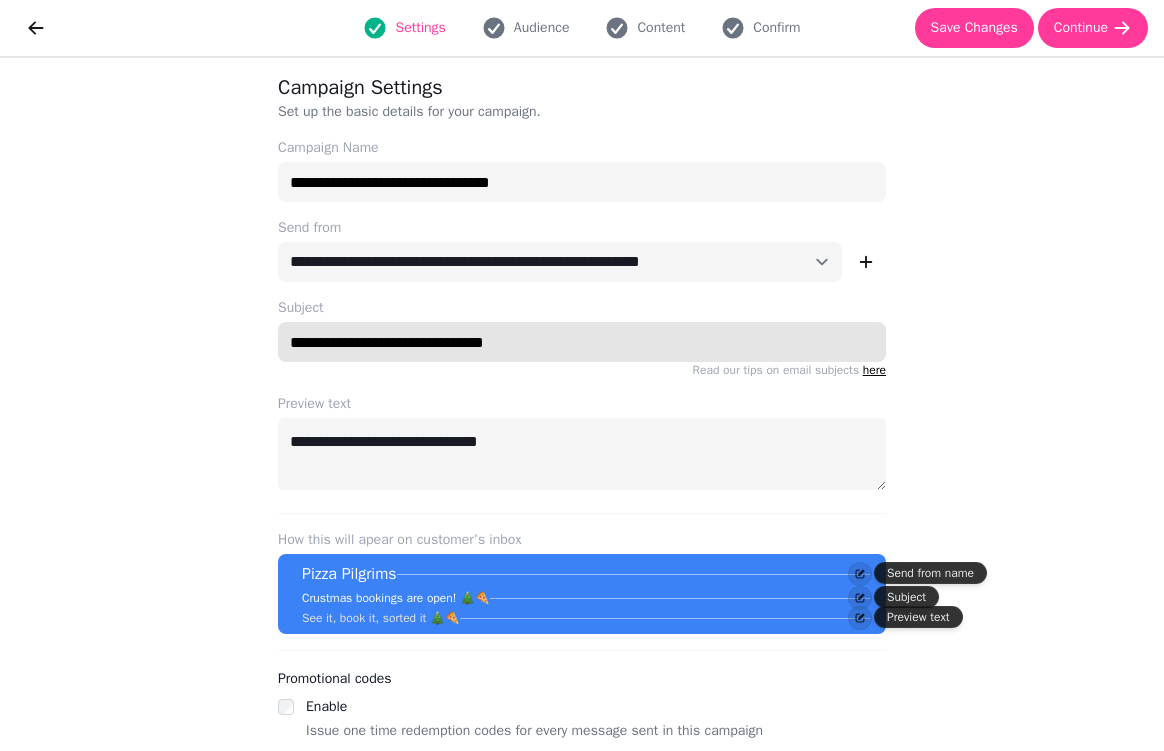 type on "**********" 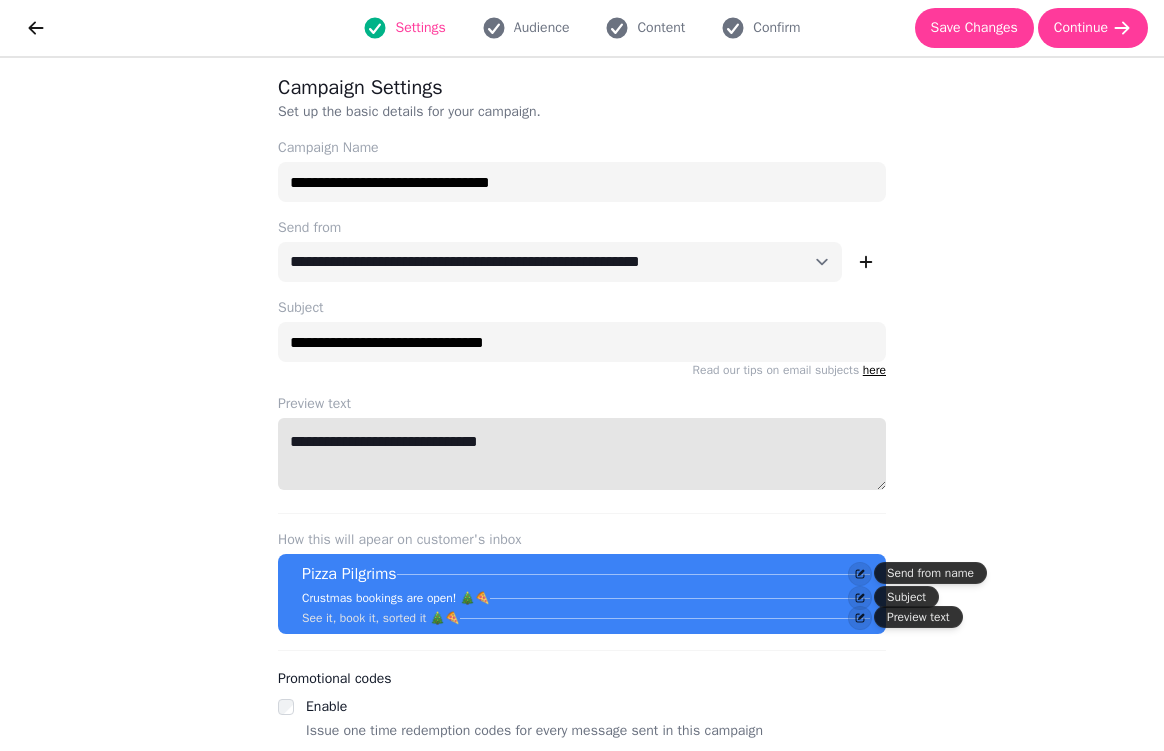 drag, startPoint x: 462, startPoint y: 443, endPoint x: 223, endPoint y: 440, distance: 239.01883 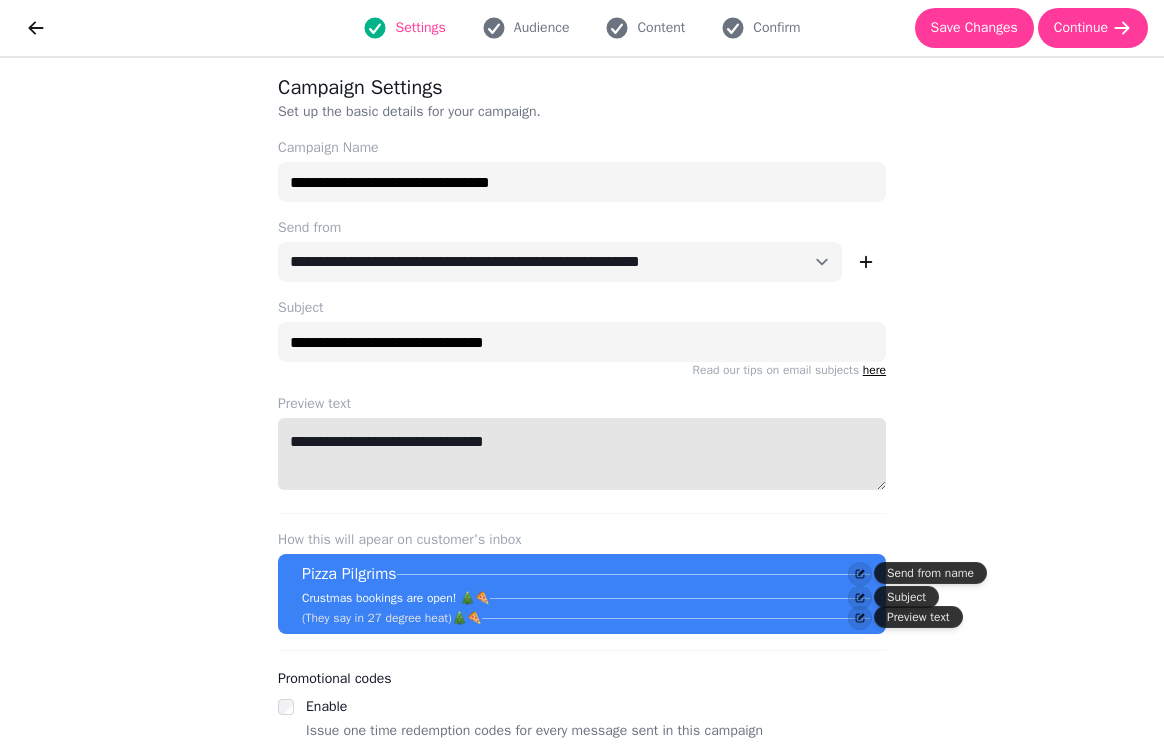 click on "**********" at bounding box center (582, 454) 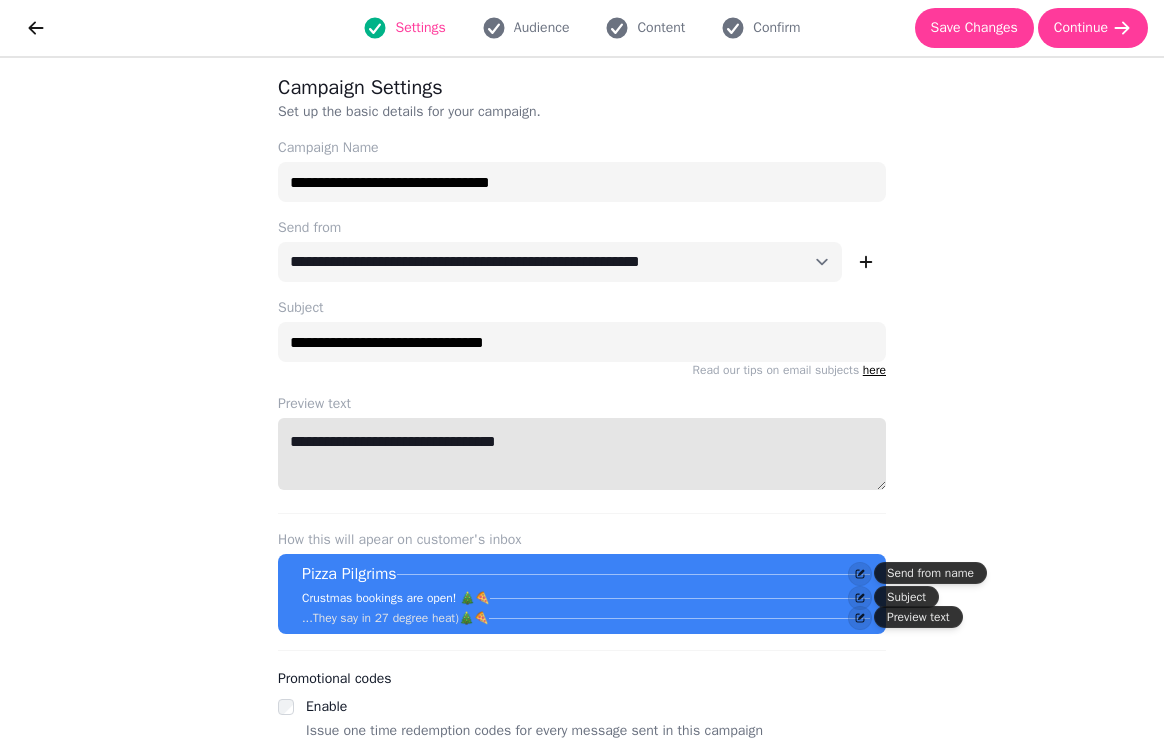 click on "**********" at bounding box center [582, 454] 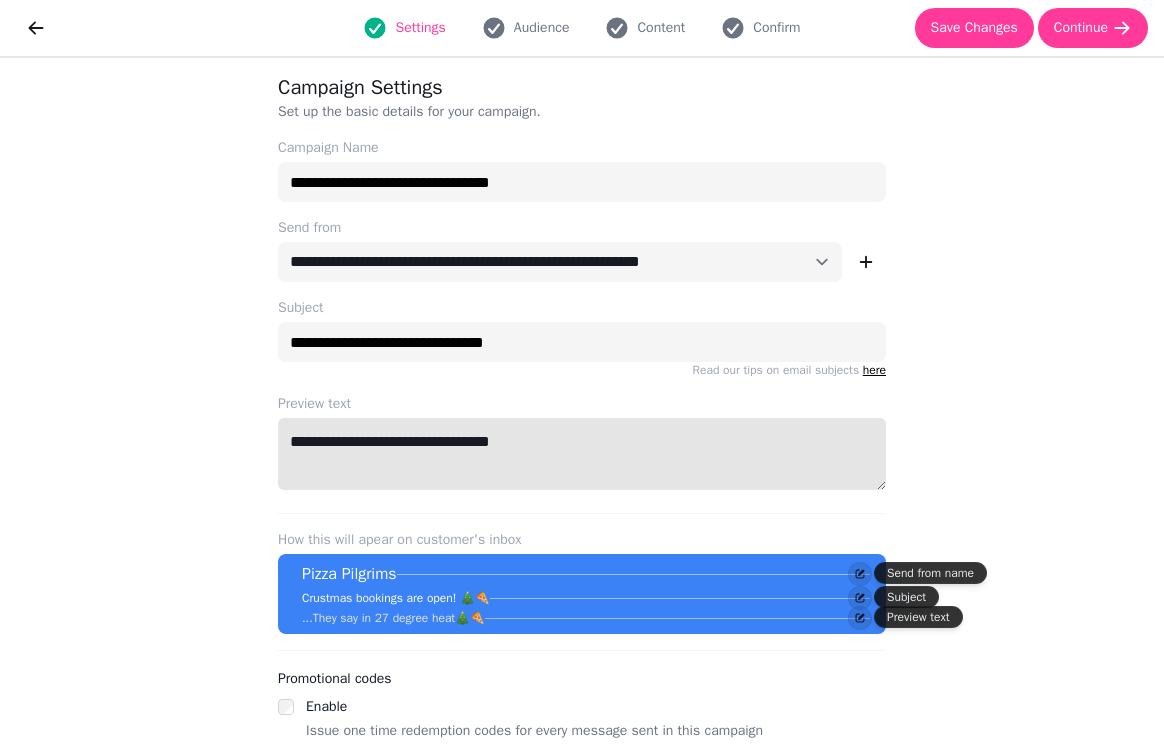 click on "**********" at bounding box center [582, 454] 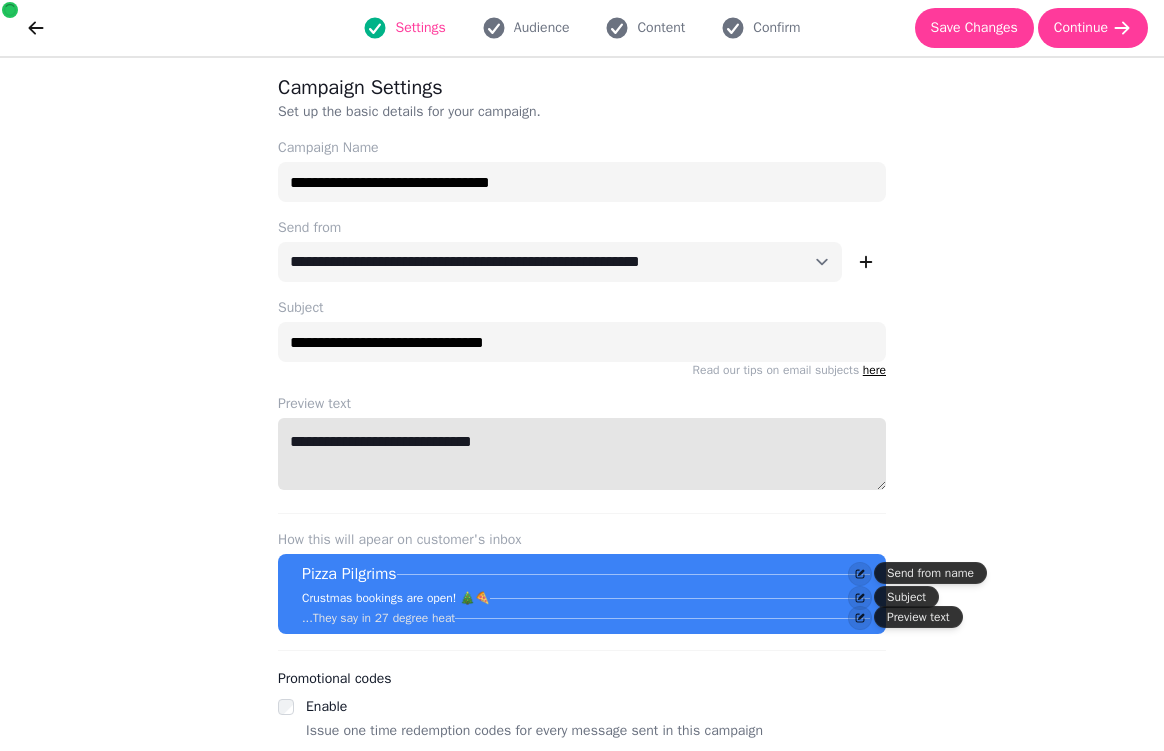 click on "**********" at bounding box center [582, 454] 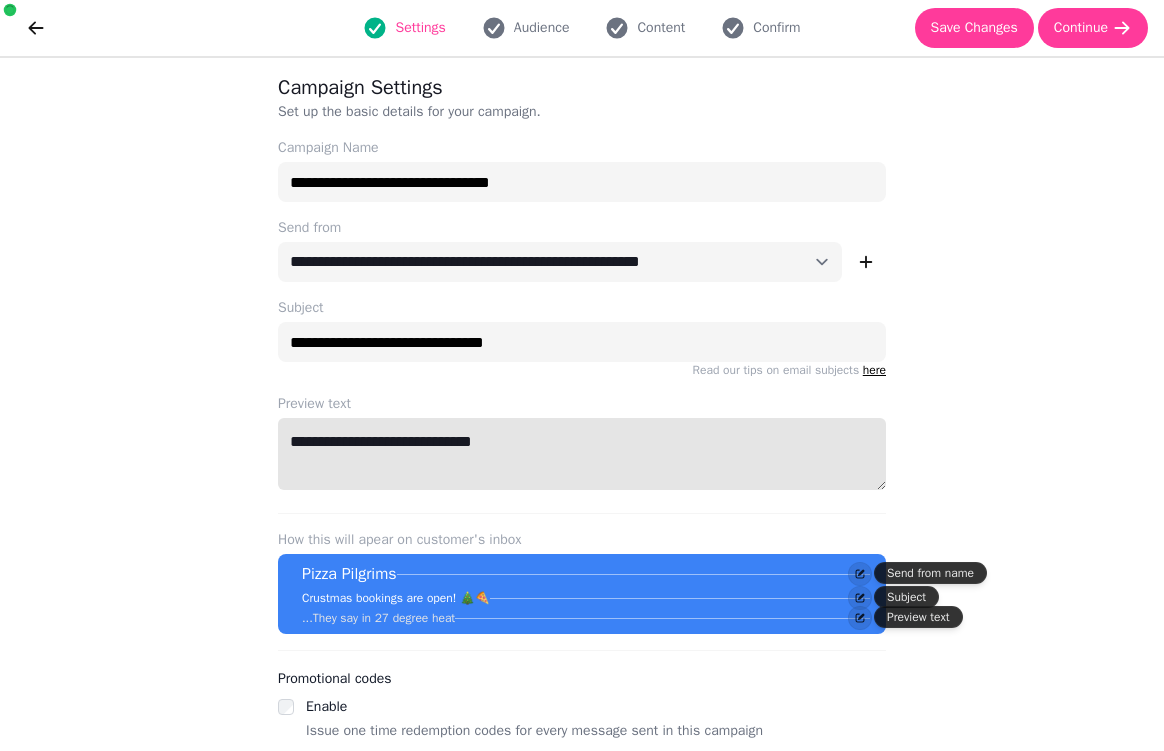 paste on "***" 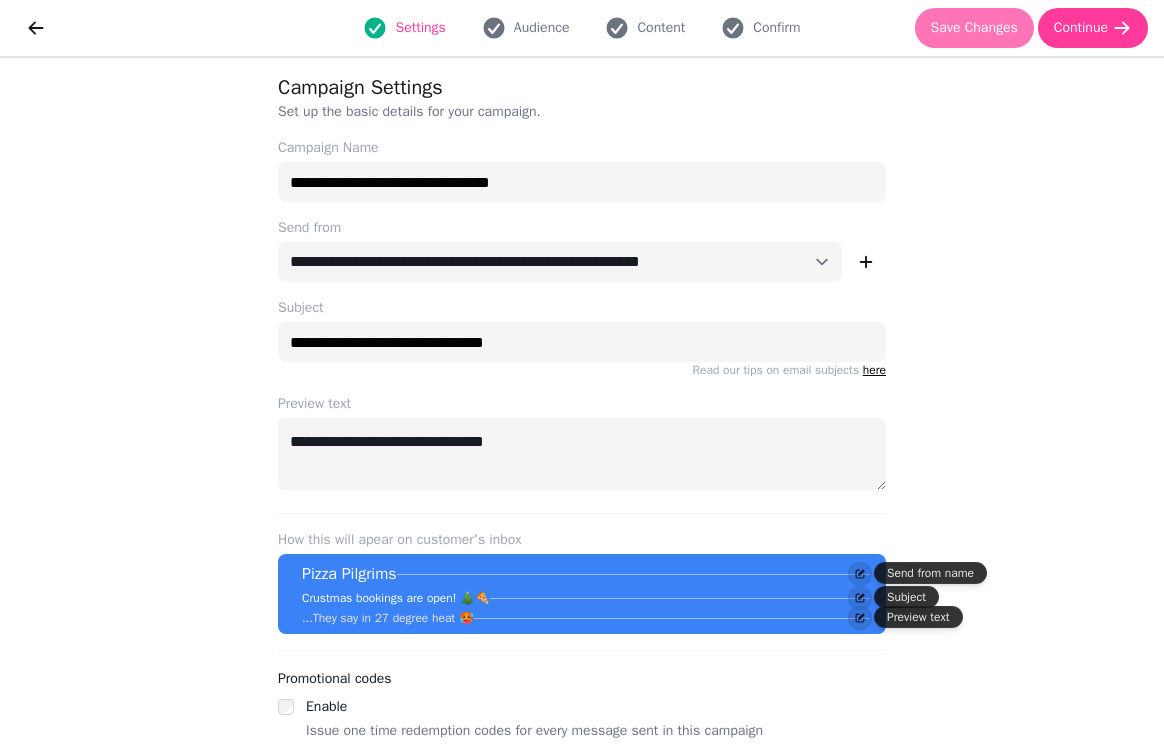 click on "Save Changes" at bounding box center (974, 28) 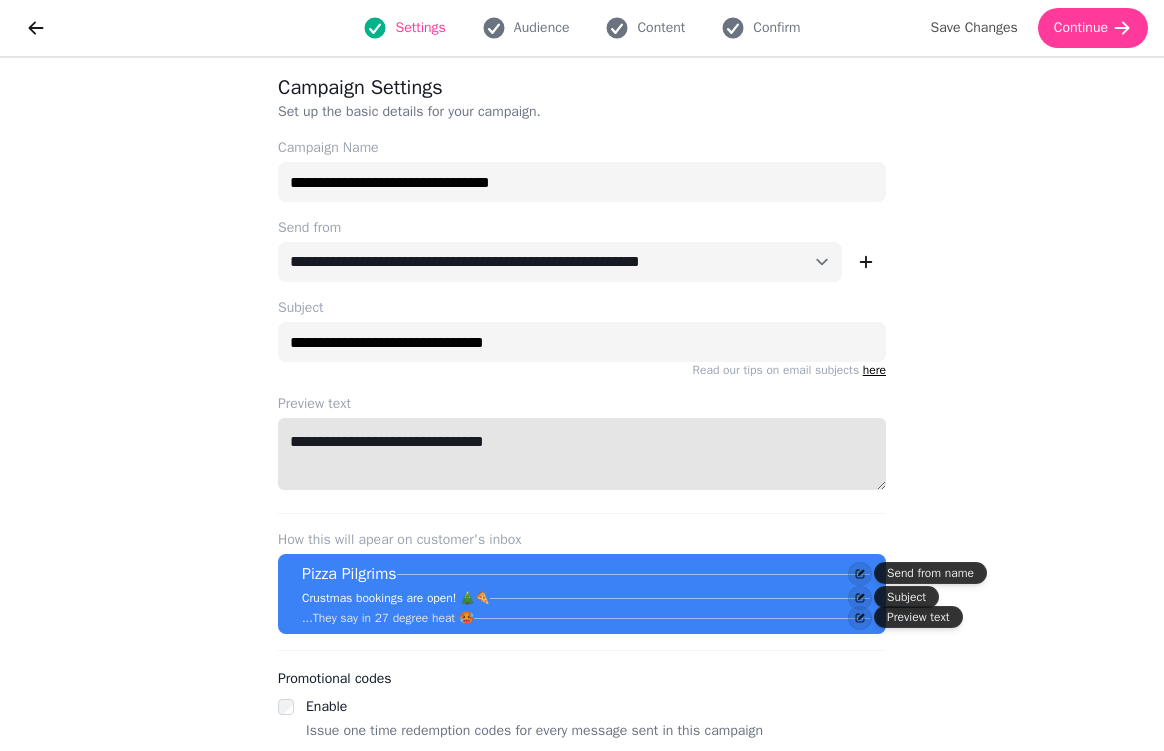 click on "**********" at bounding box center [582, 454] 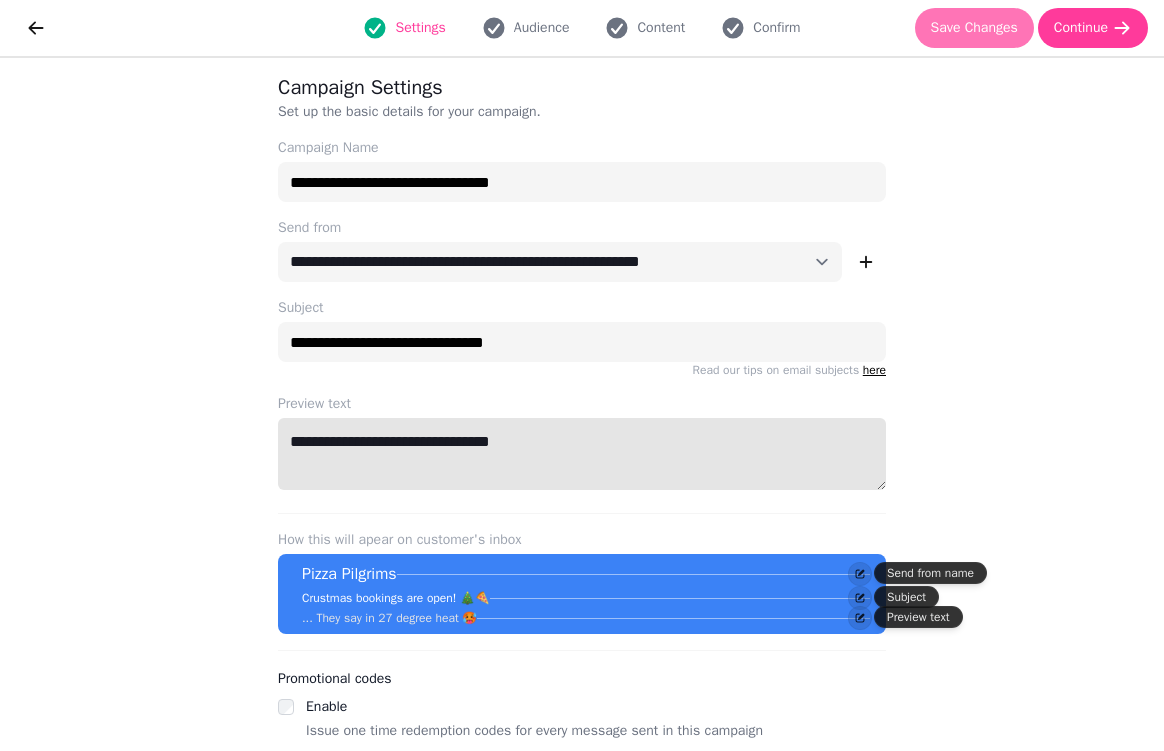 type on "**********" 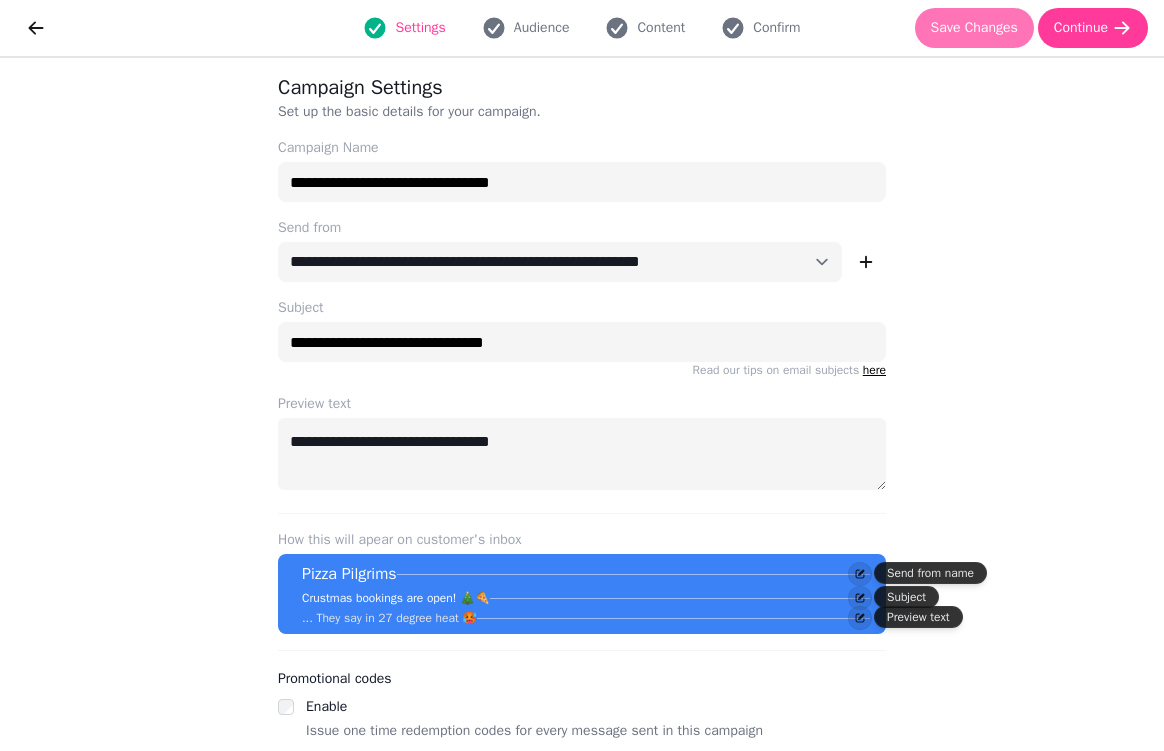 click on "Save Changes" at bounding box center (974, 28) 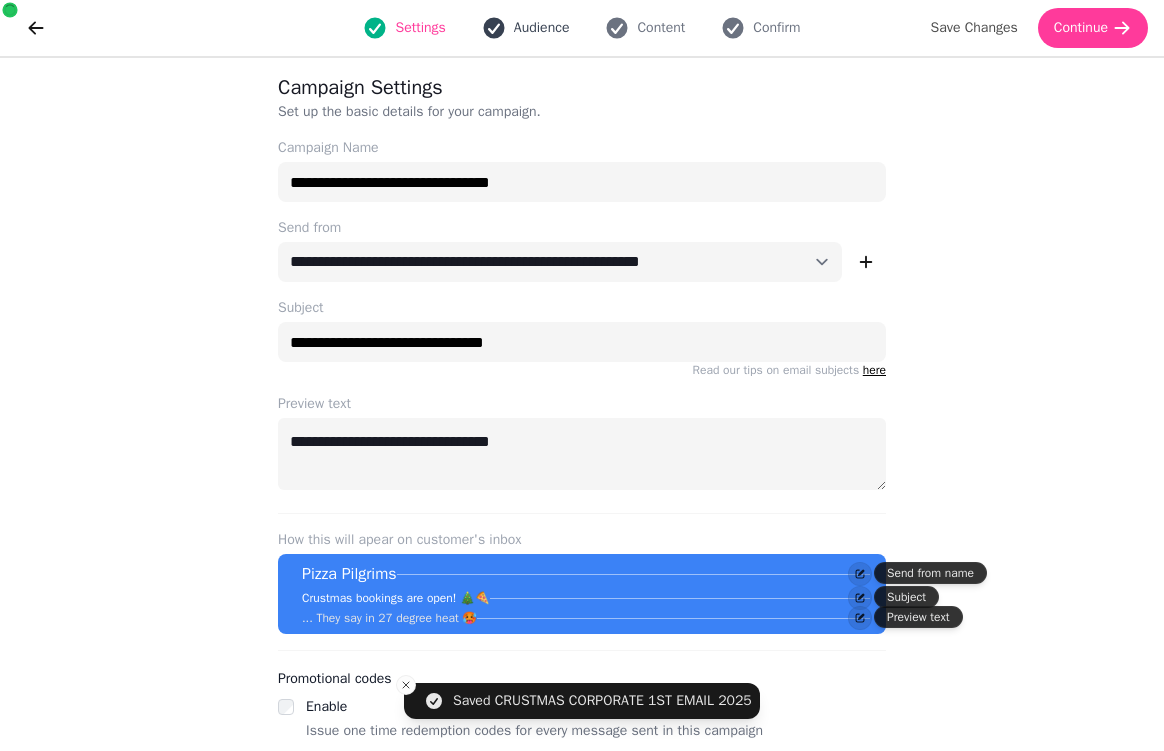 click on "Audience" at bounding box center (526, 28) 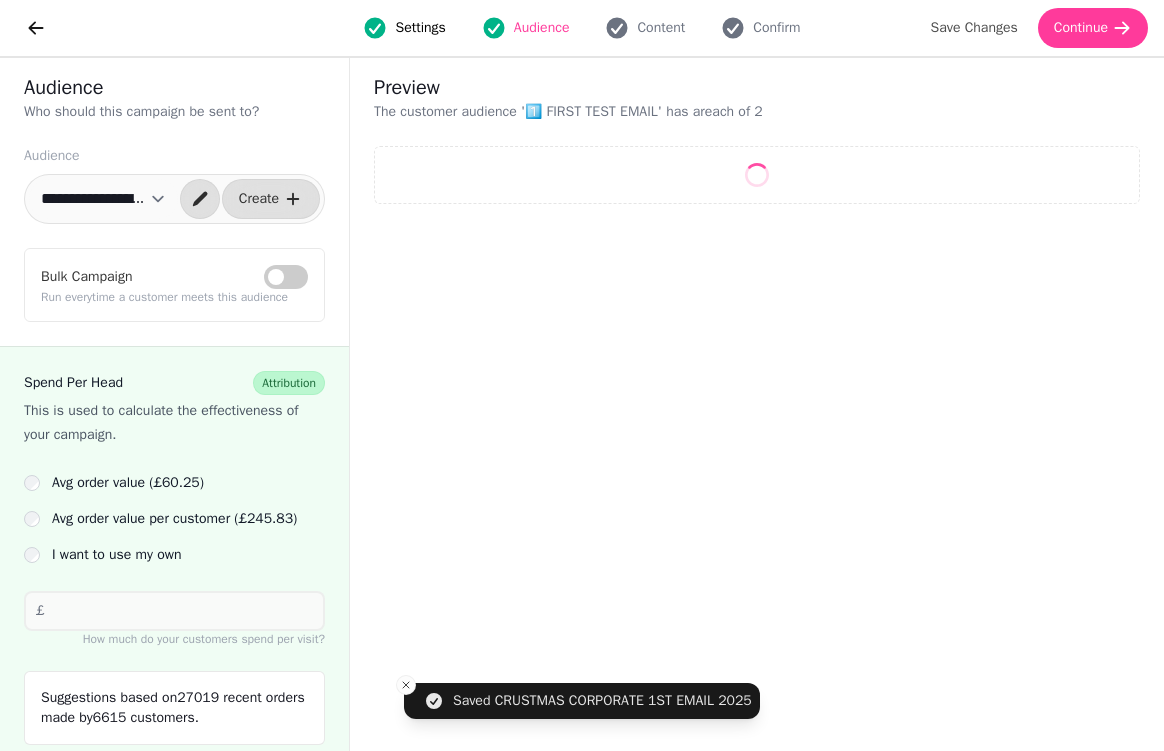 click on "**********" at bounding box center [103, 199] 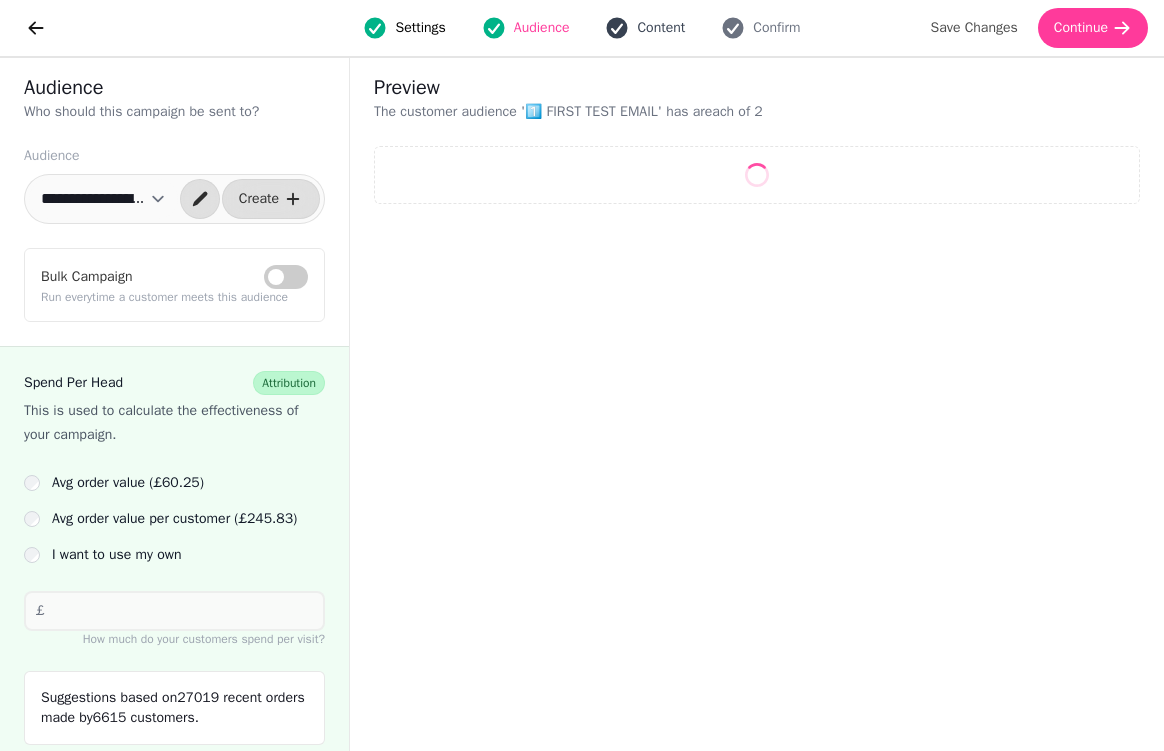 click on "Content" at bounding box center [661, 28] 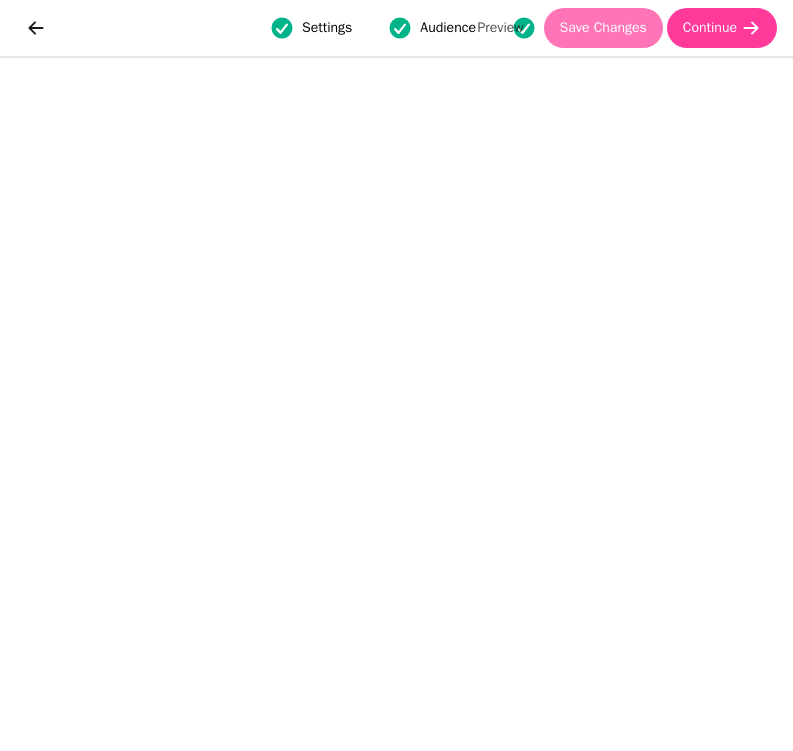 click on "Save Changes" at bounding box center [603, 28] 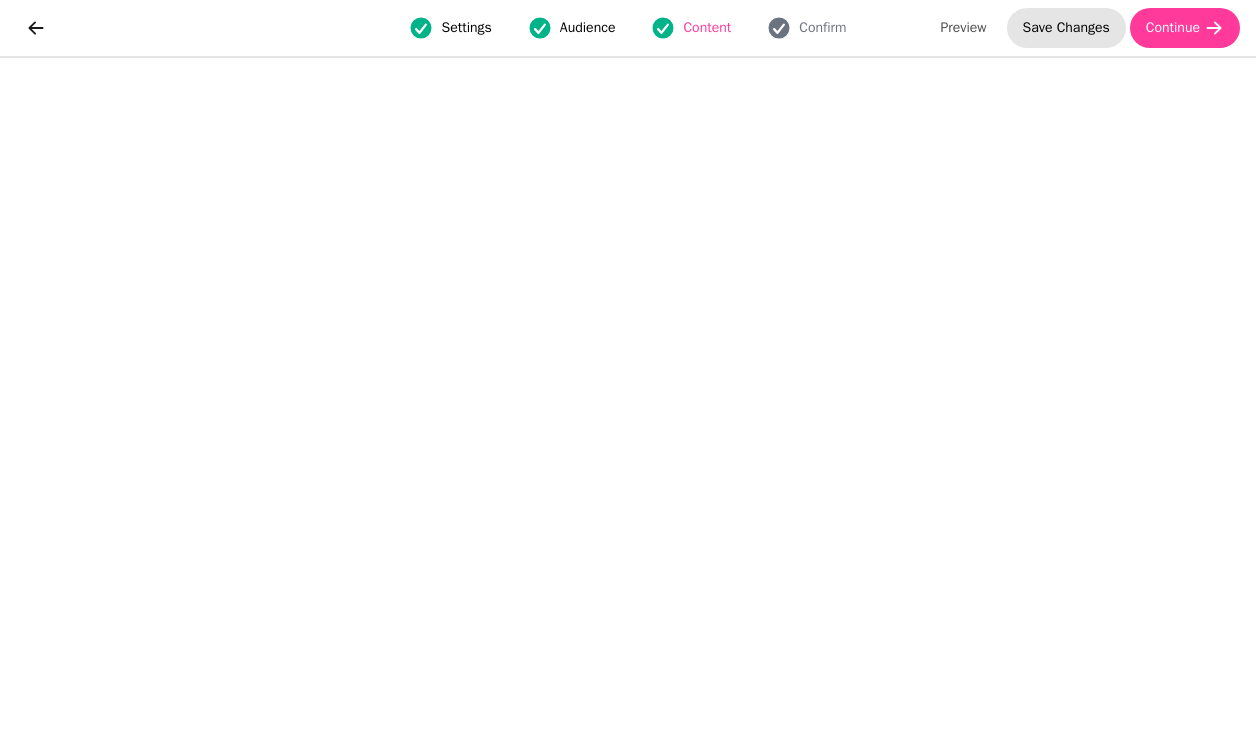 click on "Save Changes" at bounding box center (1066, 28) 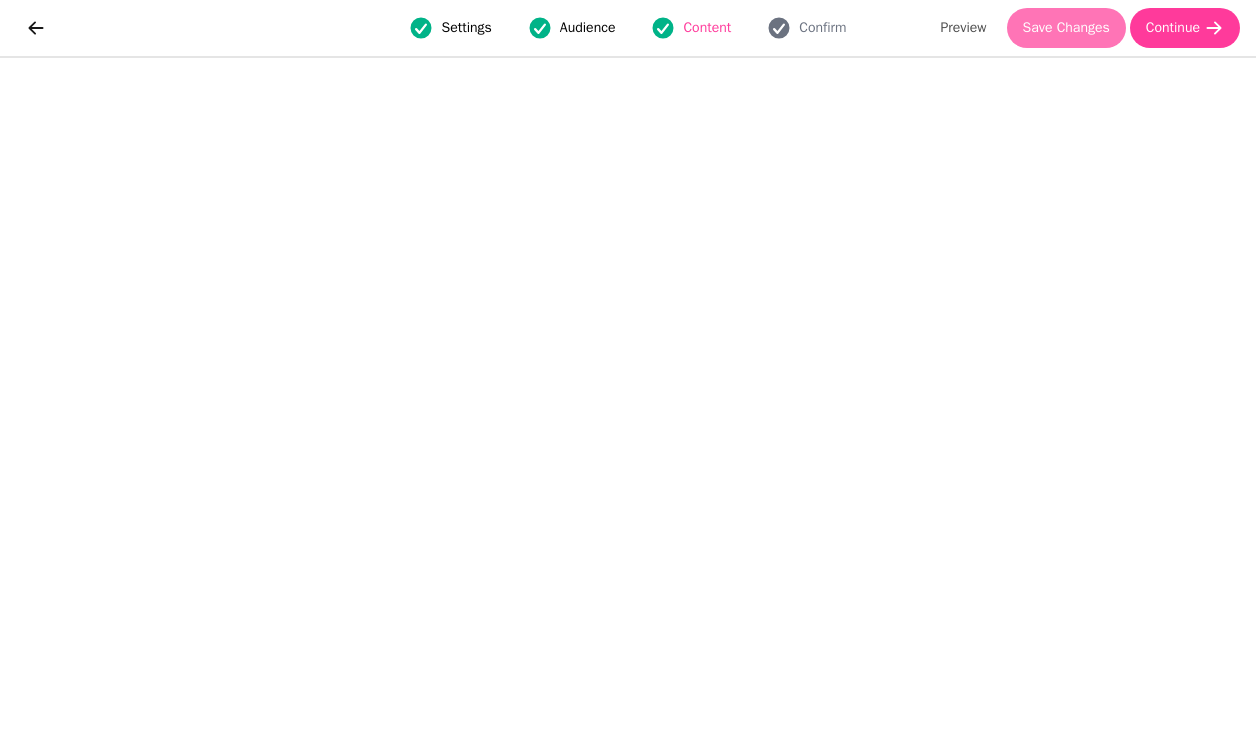 click on "Save Changes" at bounding box center [1066, 28] 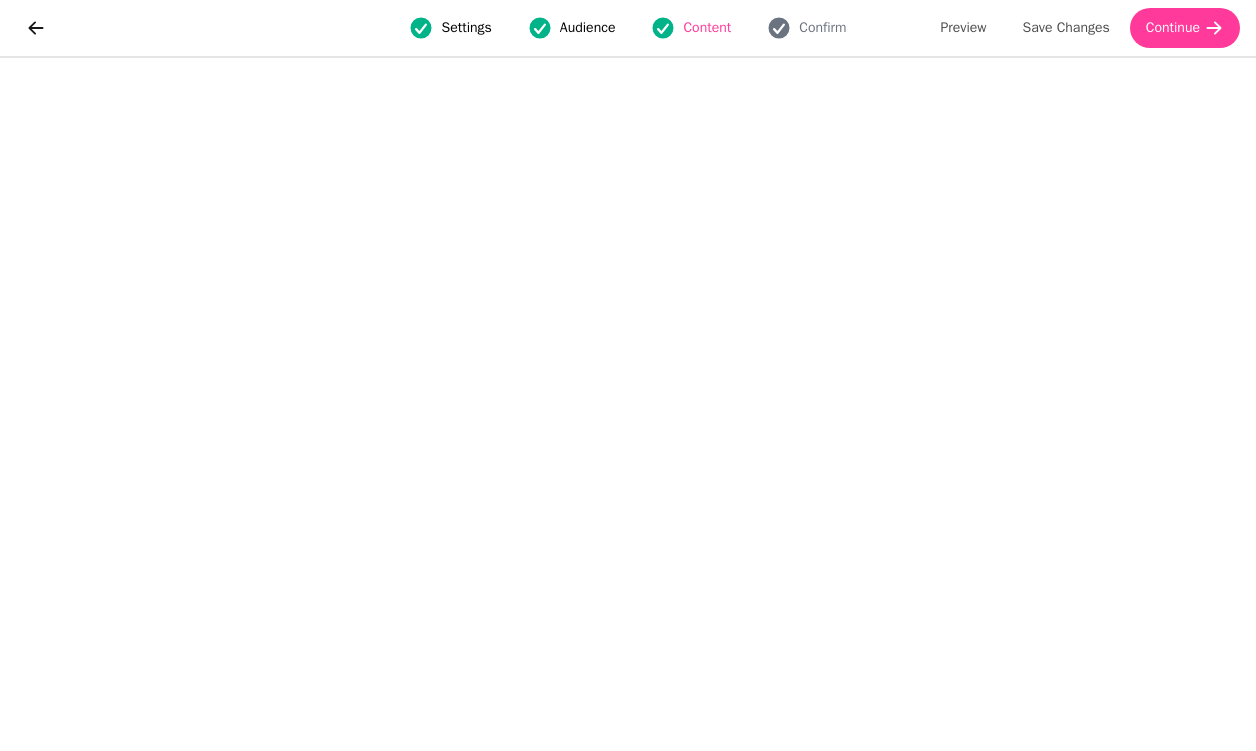 click on "Settings" at bounding box center (466, 28) 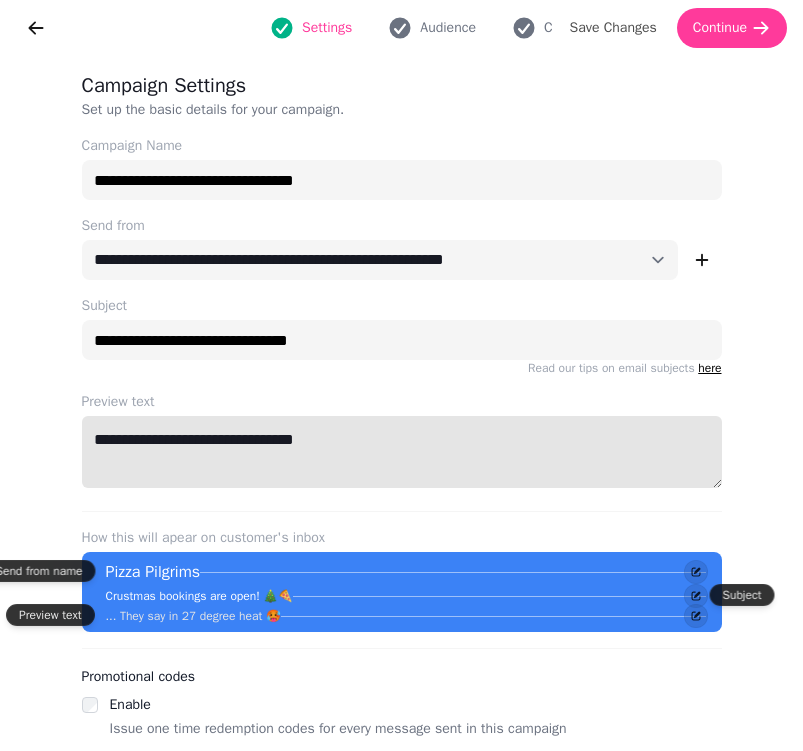 click on "**********" at bounding box center [402, 452] 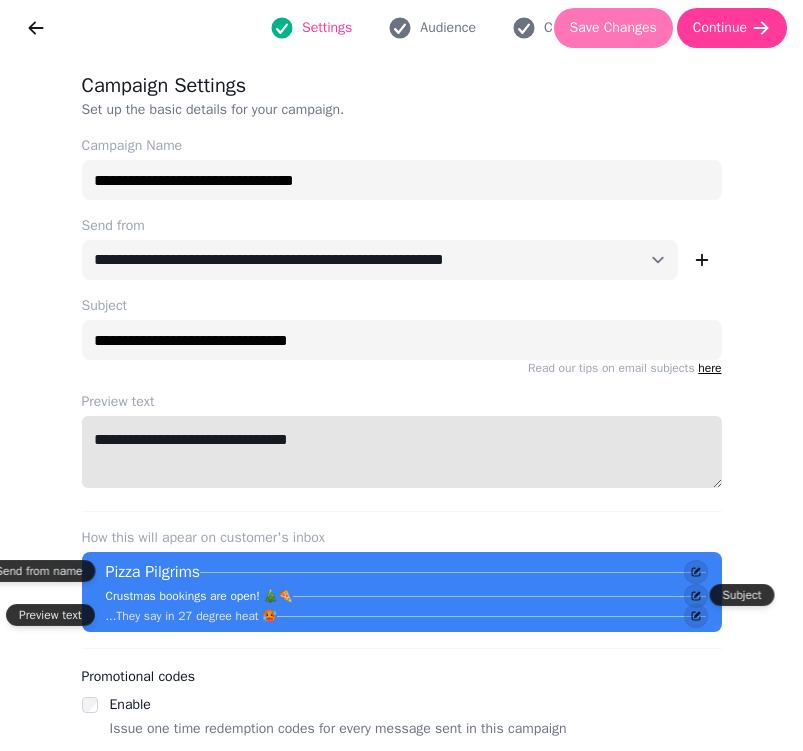type on "**********" 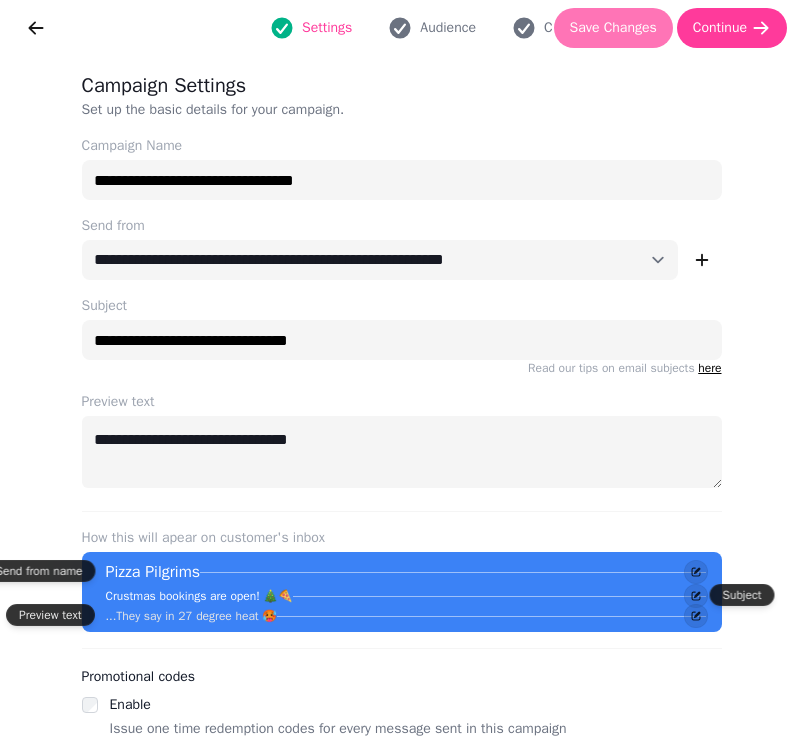 click on "Save Changes" at bounding box center [613, 28] 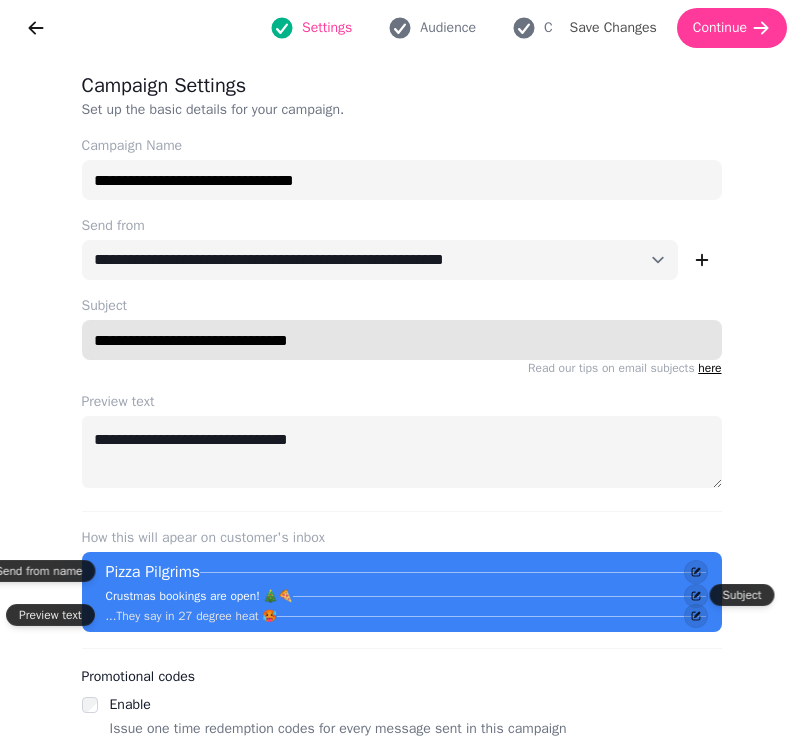 click on "**********" at bounding box center [402, 340] 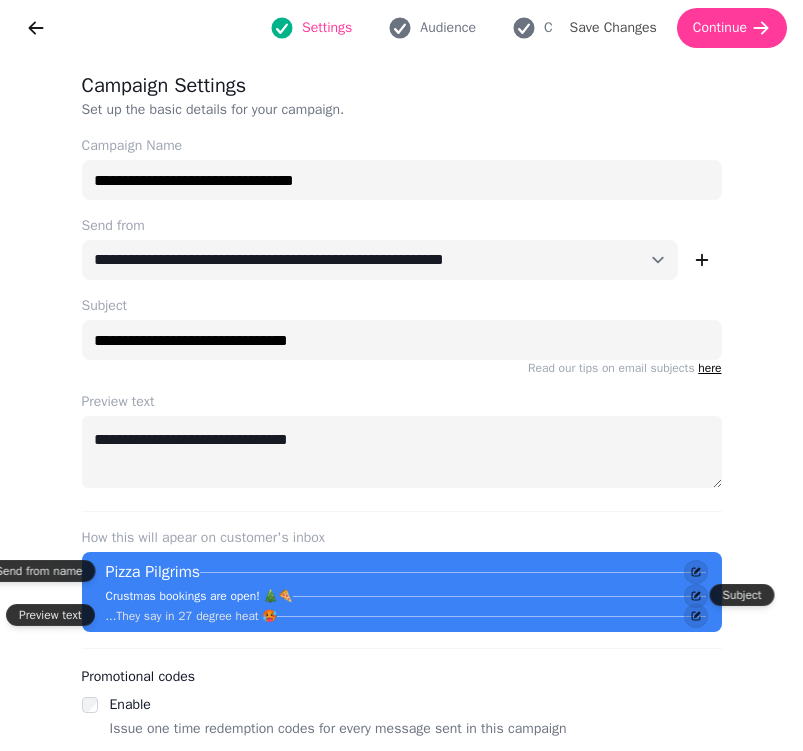 click on "**********" at bounding box center (401, 406) 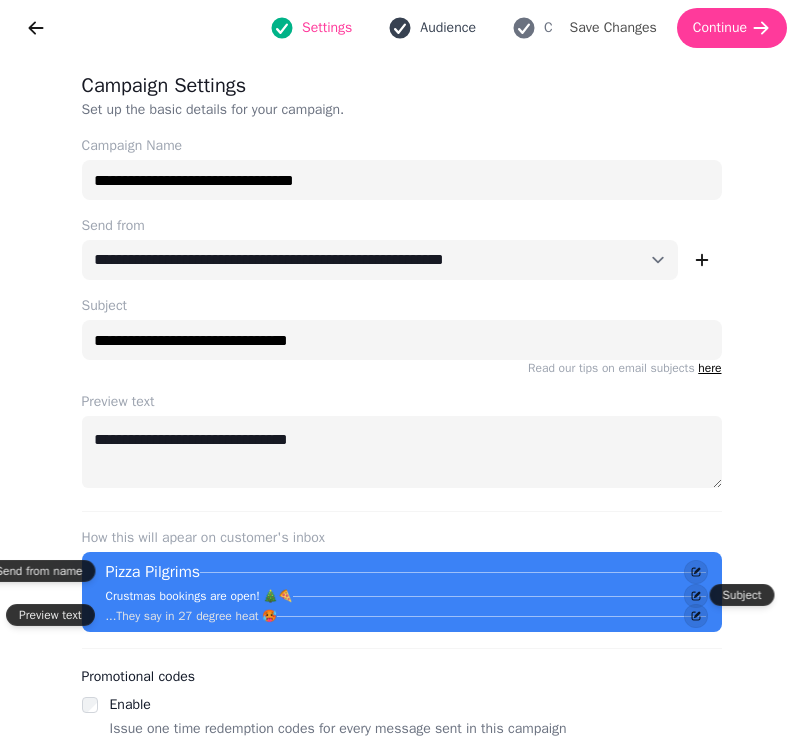 click on "Audience" at bounding box center [448, 28] 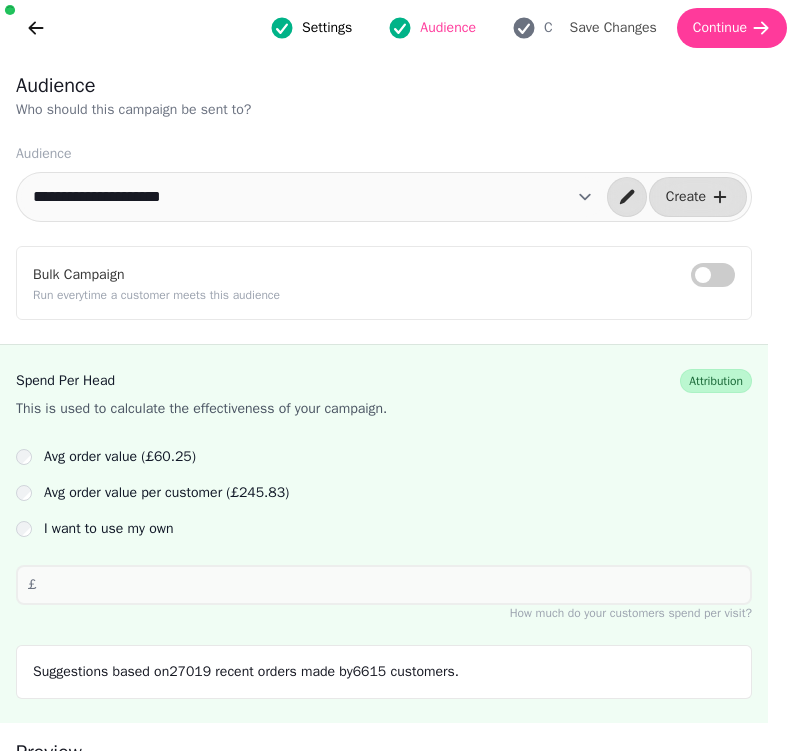 click on "**********" at bounding box center (313, 197) 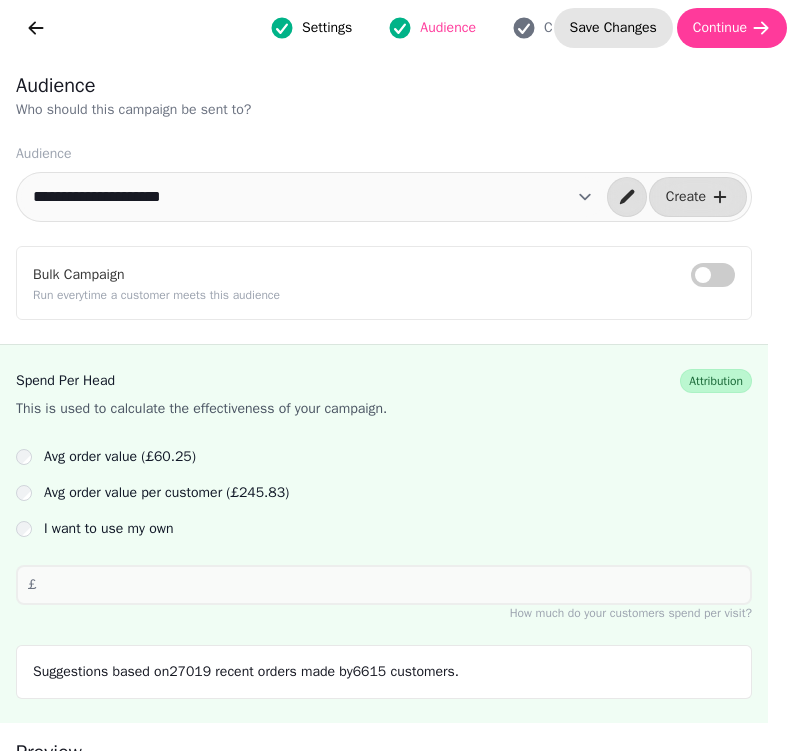 click on "Save Changes" at bounding box center [613, 28] 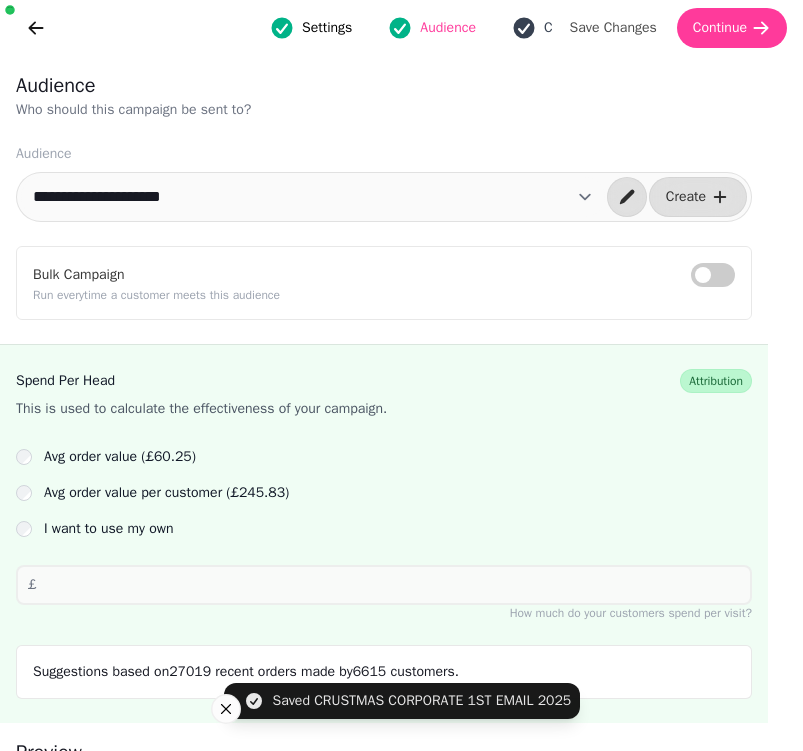 click 